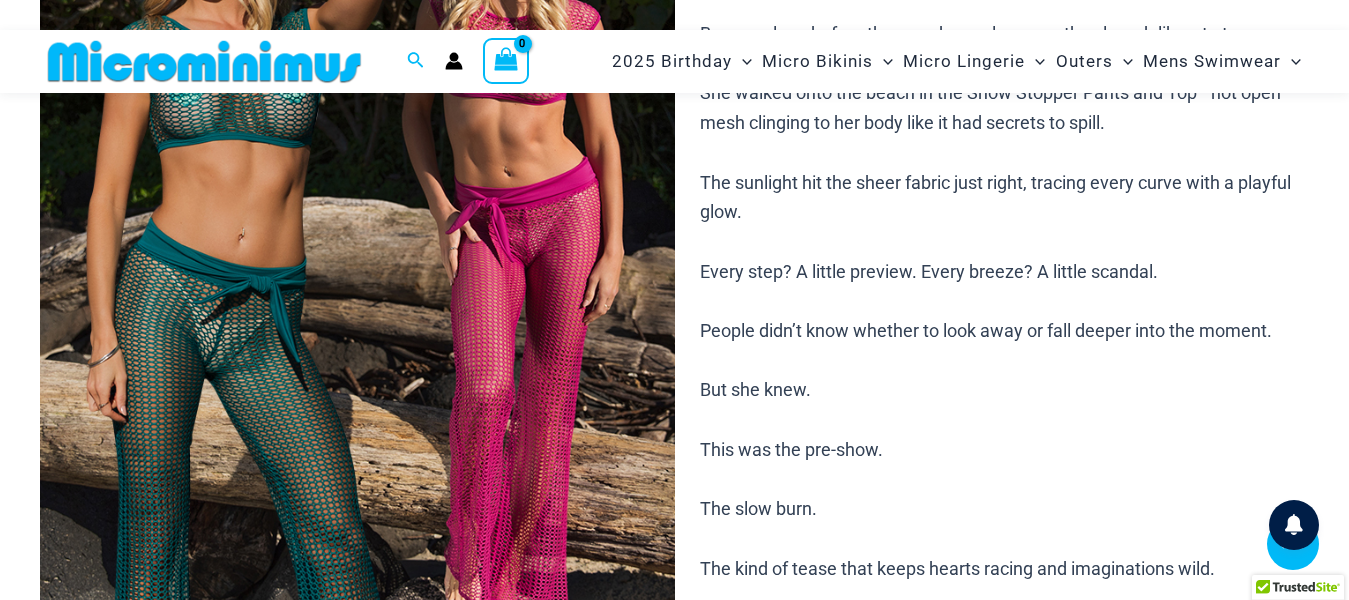 scroll, scrollTop: 182, scrollLeft: 0, axis: vertical 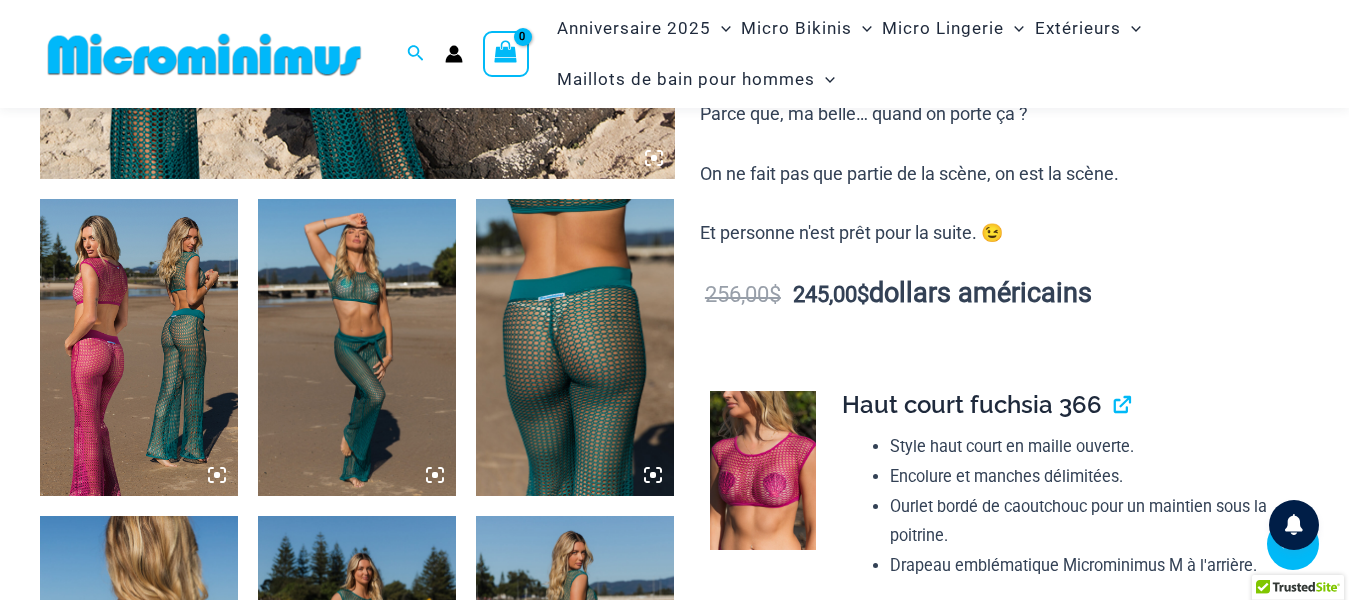 click at bounding box center (139, 347) 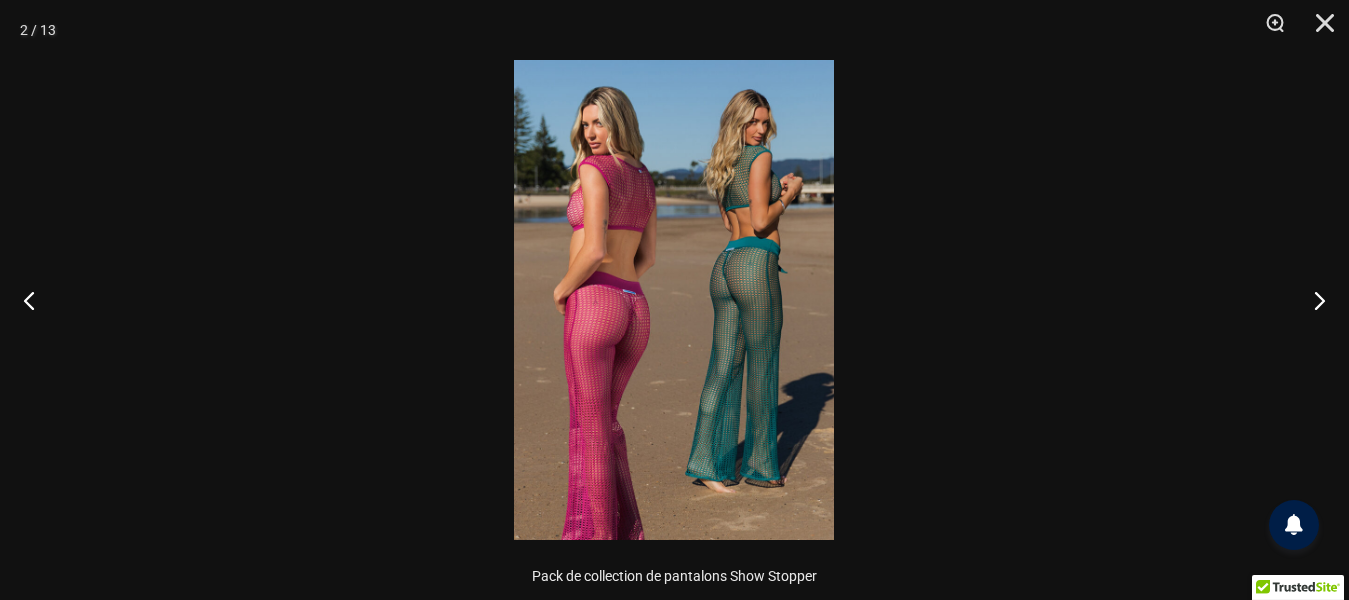 click at bounding box center (674, 300) 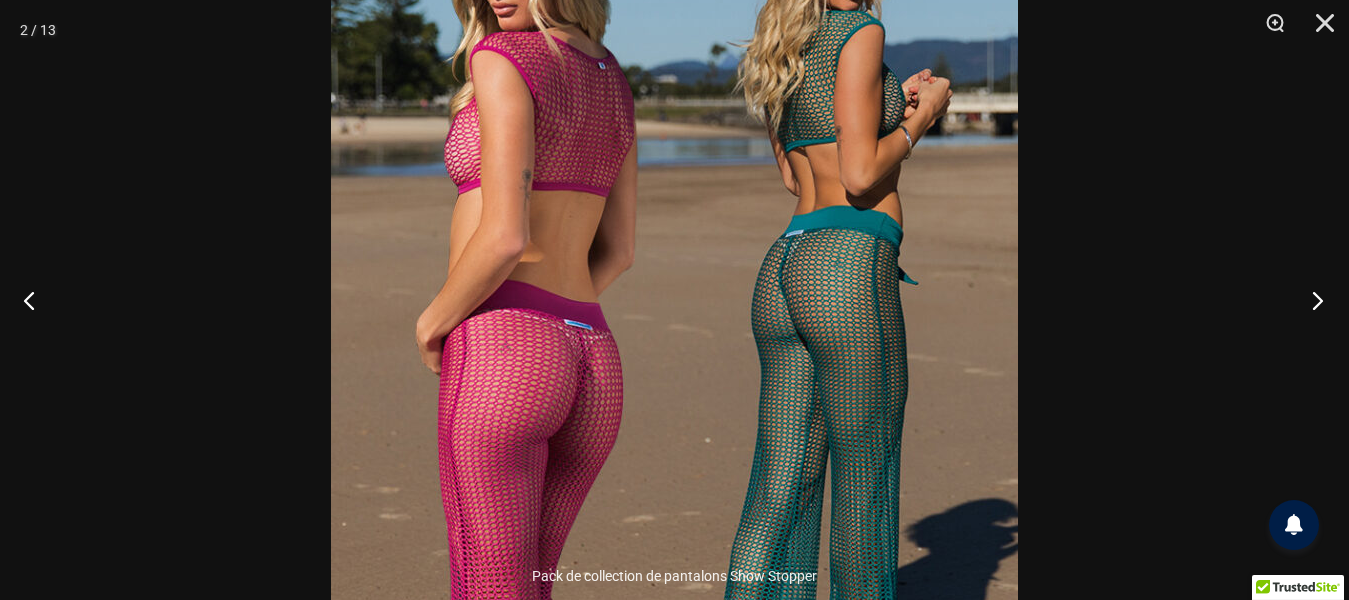 click at bounding box center (1311, 300) 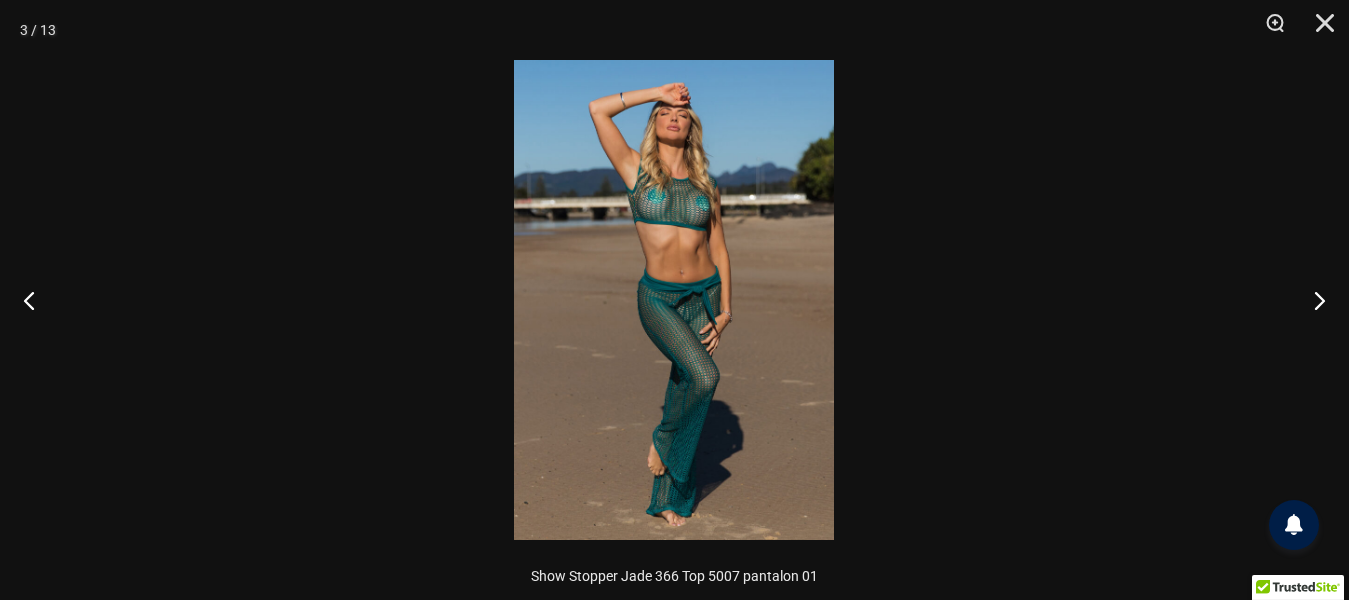 click at bounding box center [674, 300] 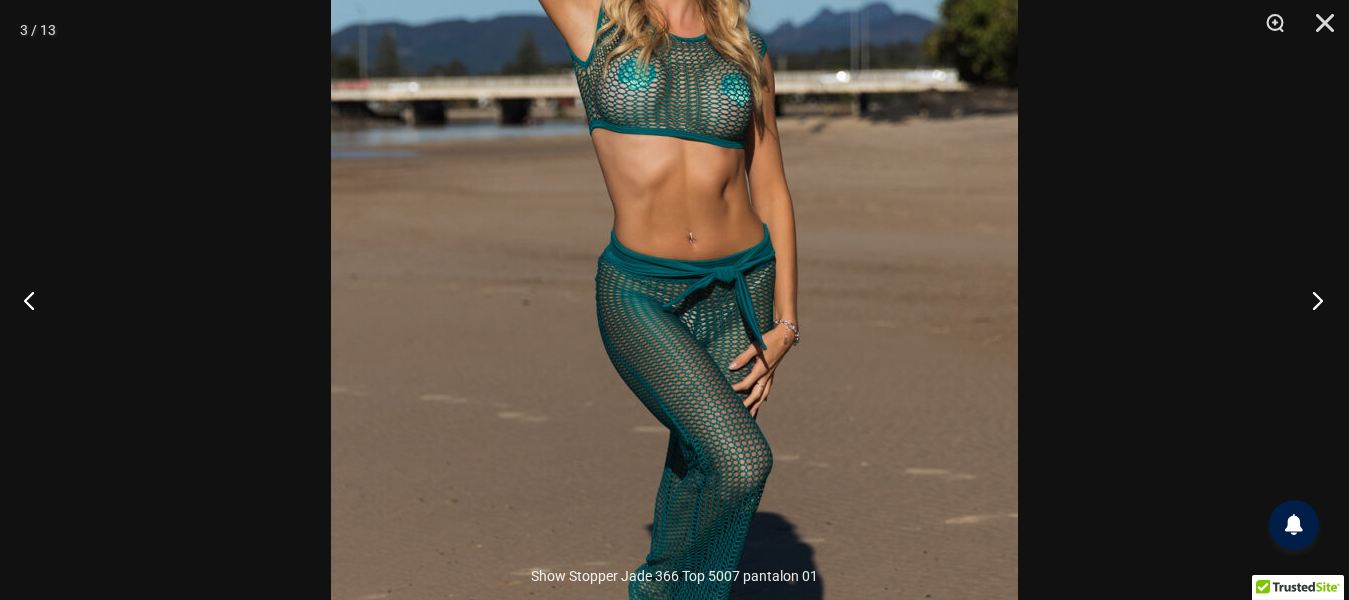 click at bounding box center [1311, 300] 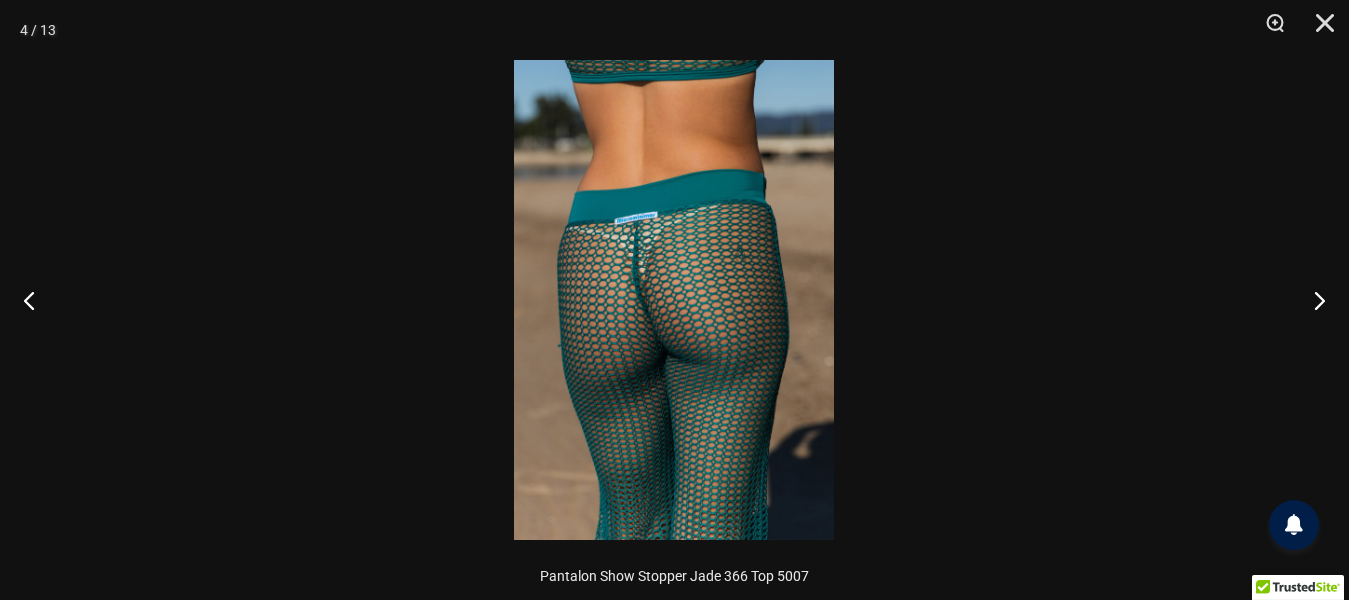 click at bounding box center [674, 300] 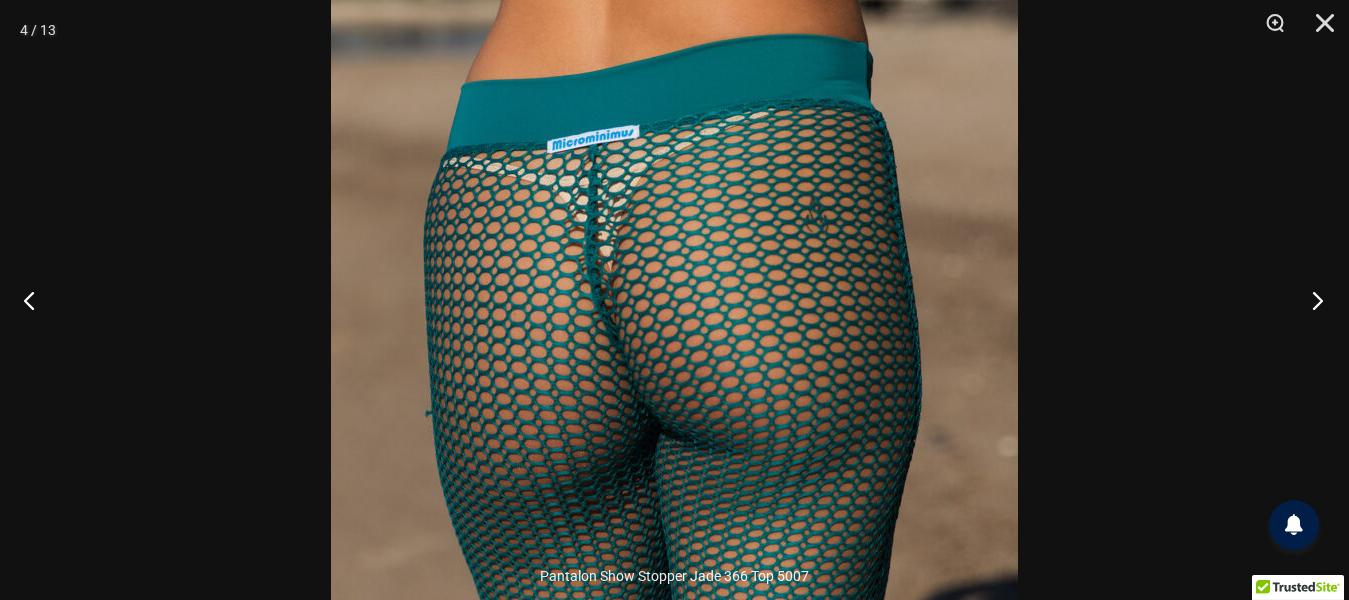 click at bounding box center [1311, 300] 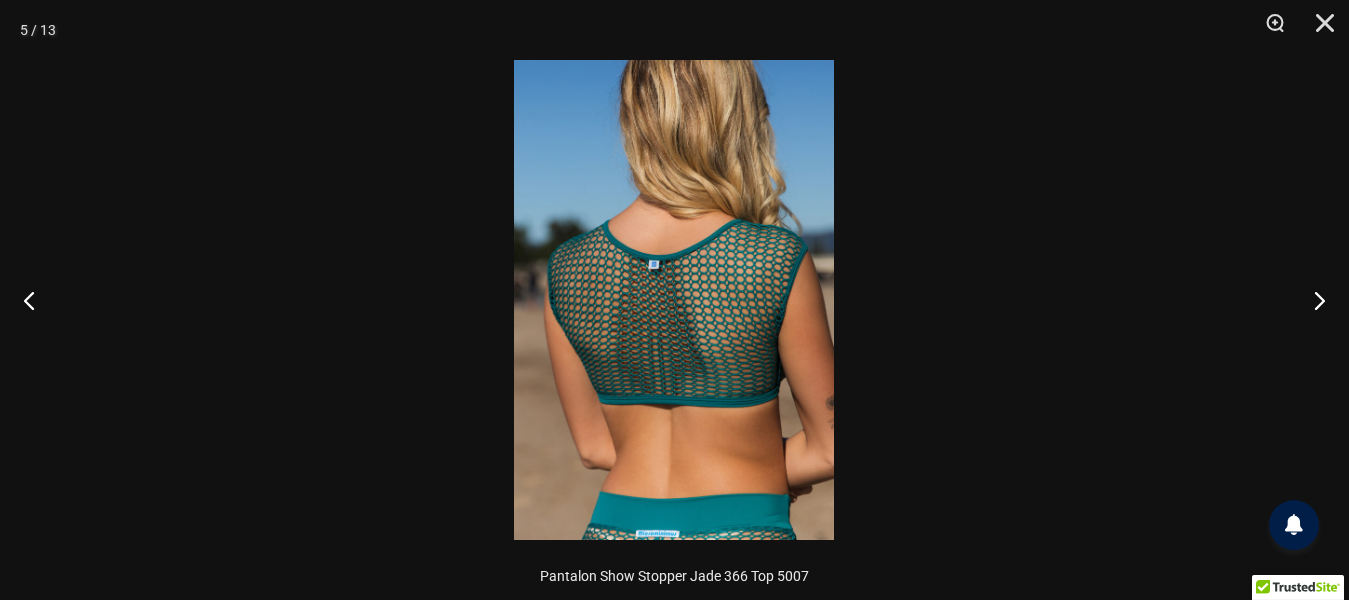 click at bounding box center (674, 300) 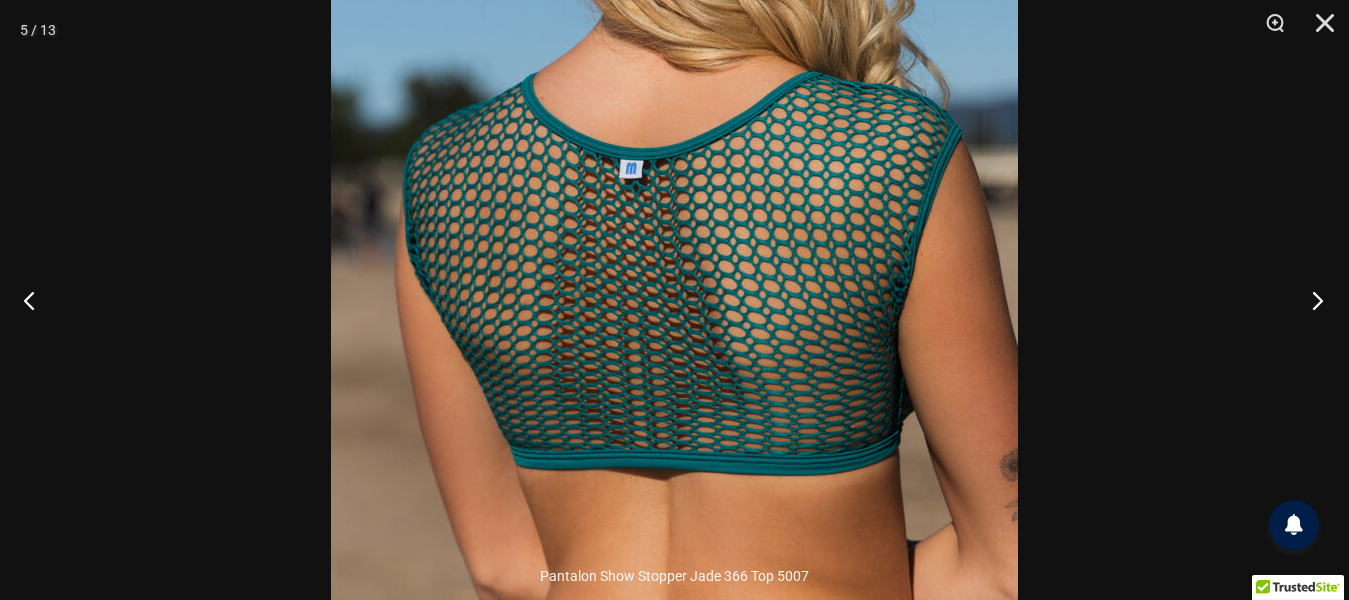 click at bounding box center (1311, 300) 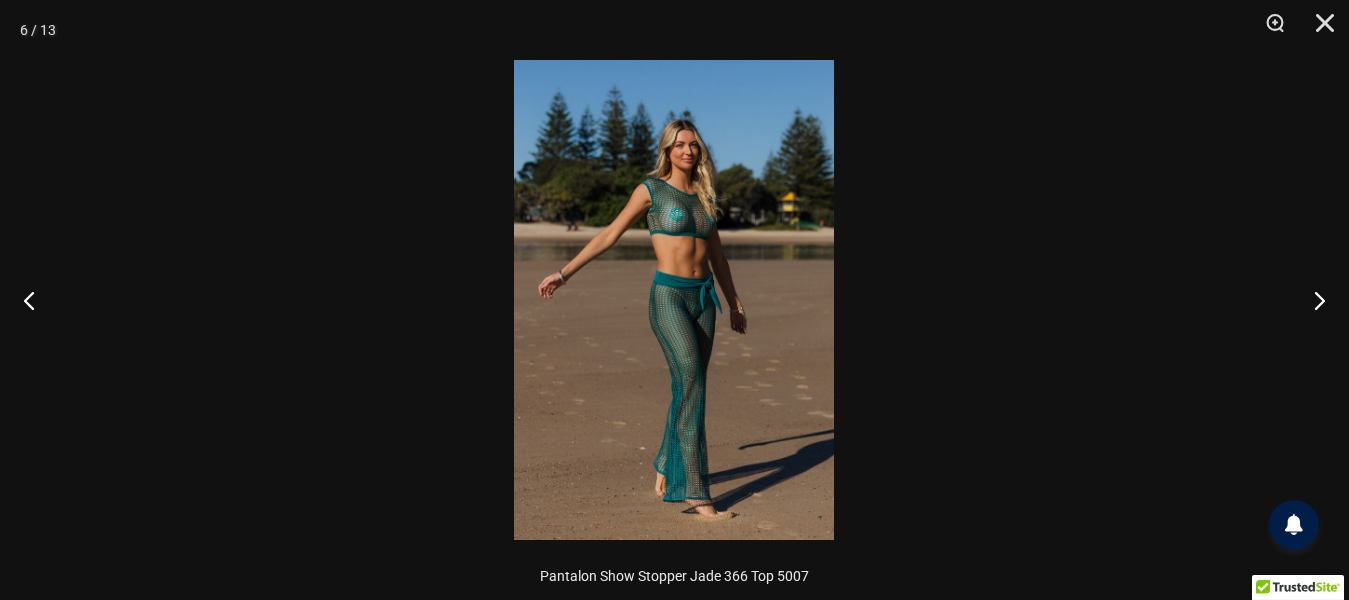 click at bounding box center (674, 300) 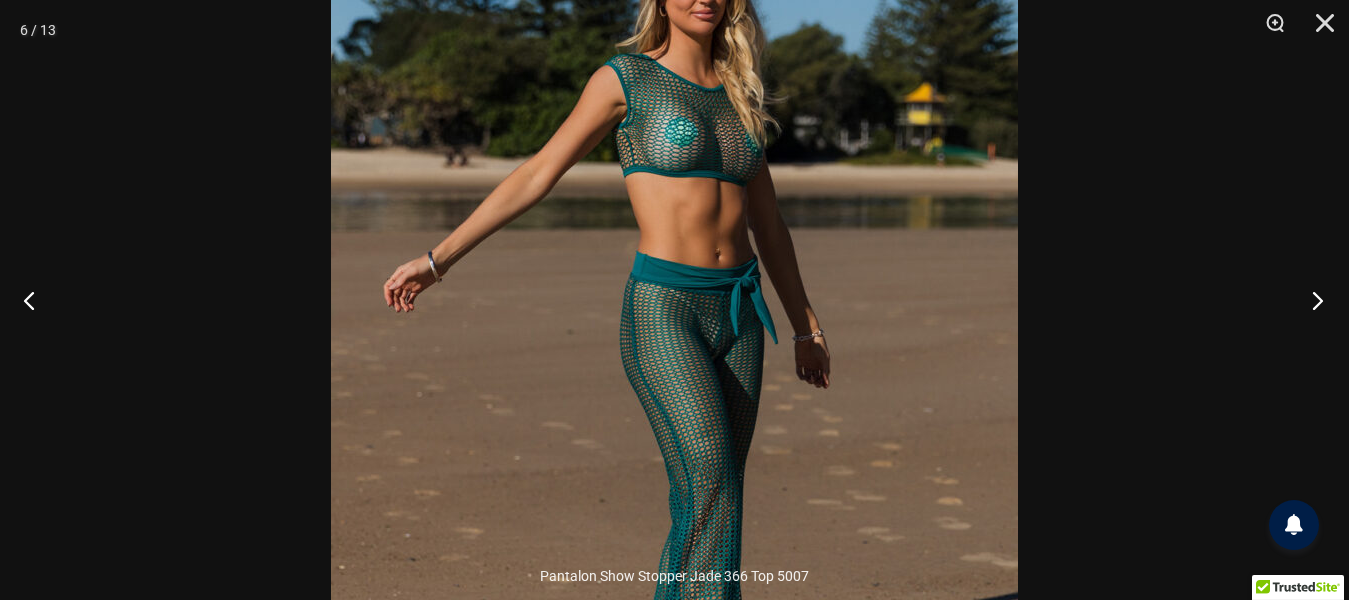 click at bounding box center (1311, 300) 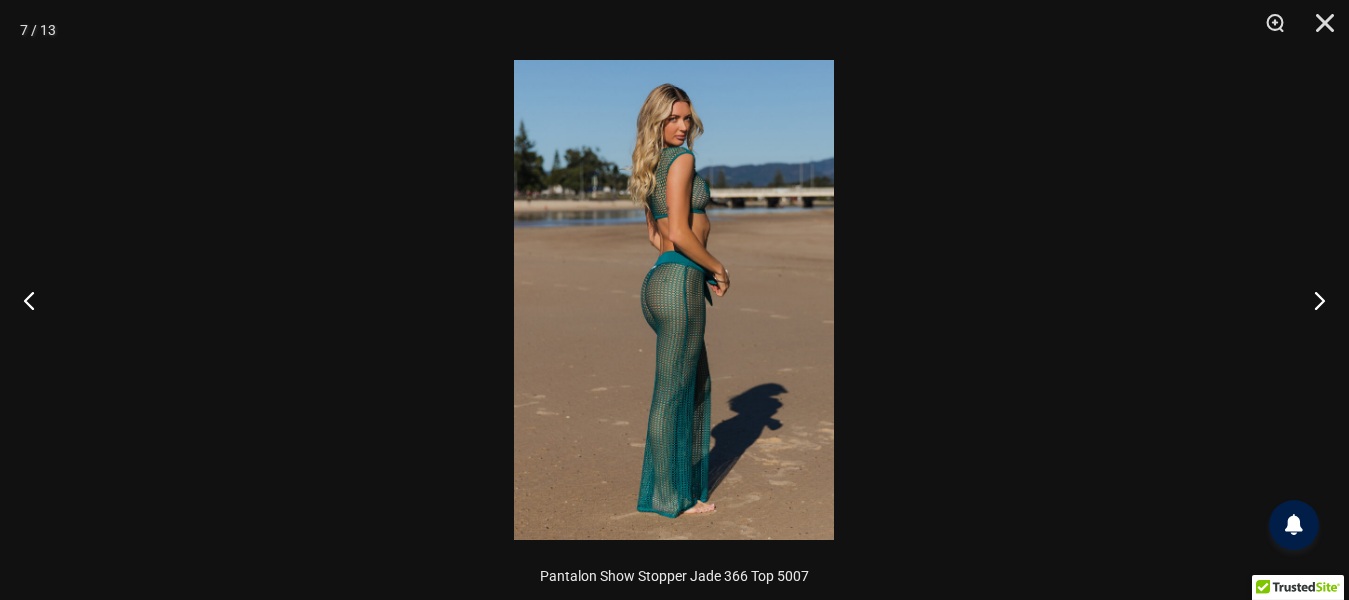 click at bounding box center [674, 300] 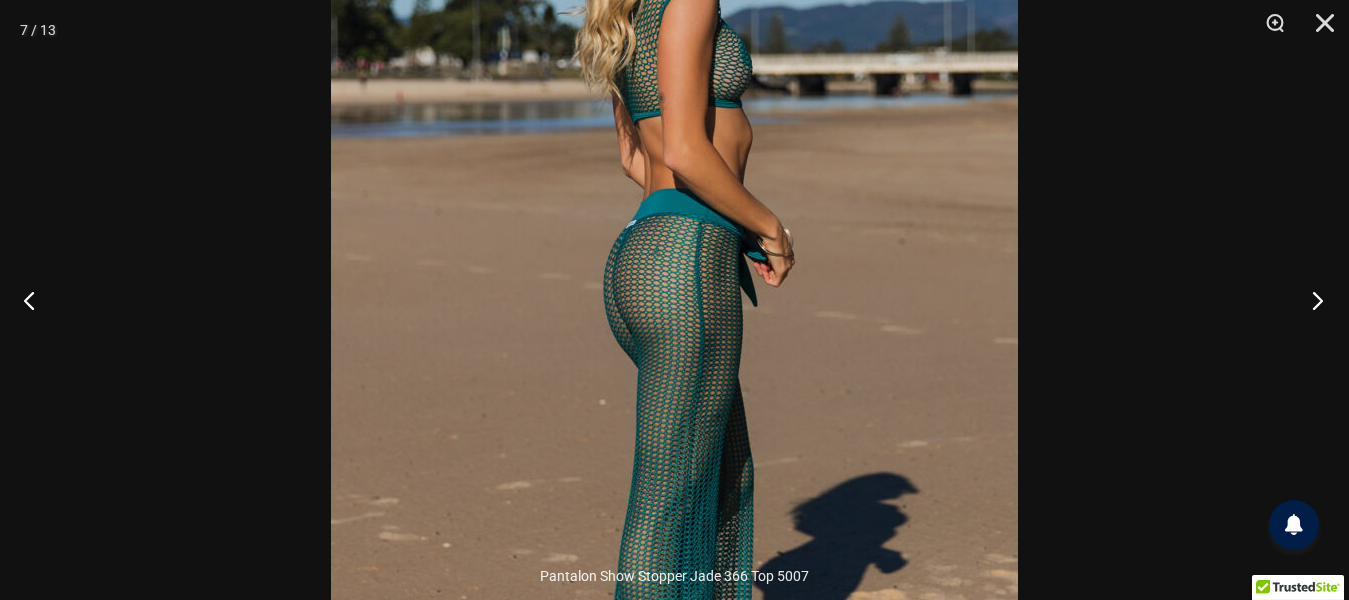click at bounding box center (1311, 300) 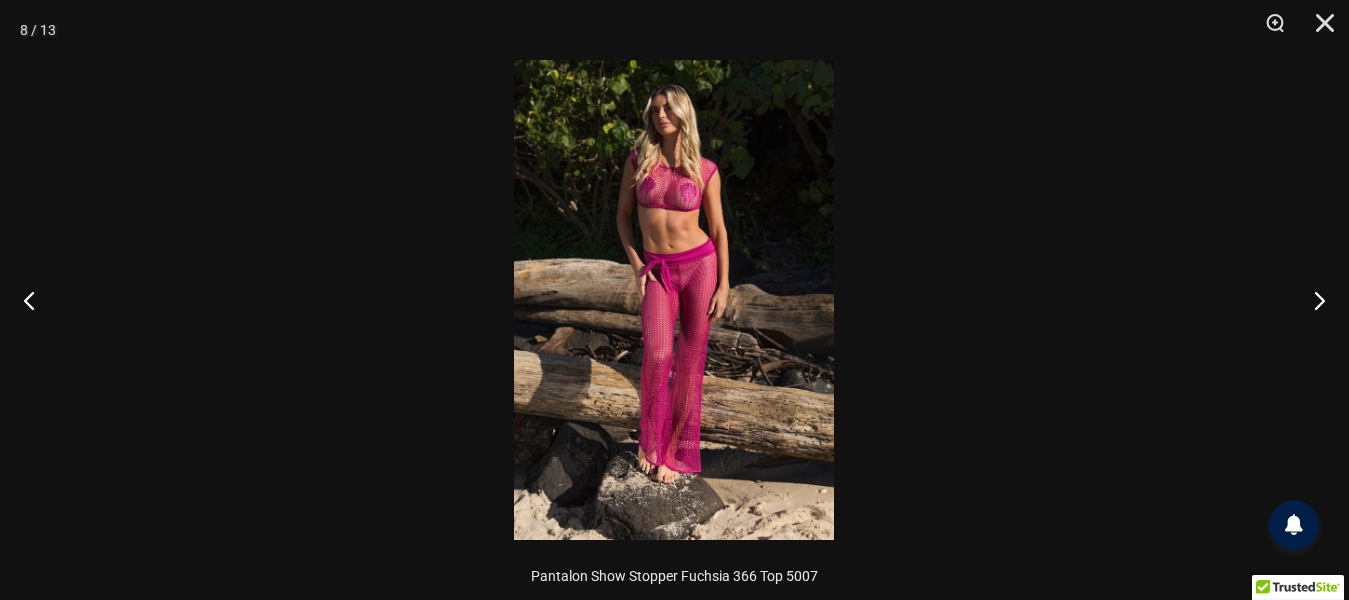 click at bounding box center [674, 300] 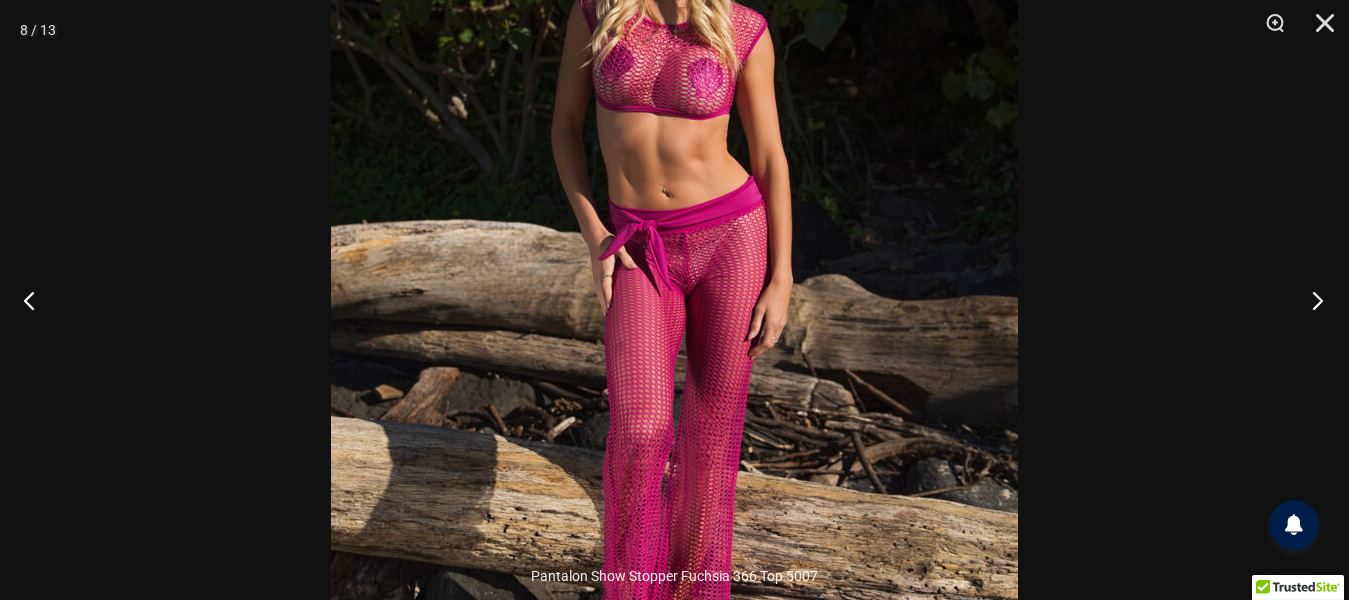 click at bounding box center [1311, 300] 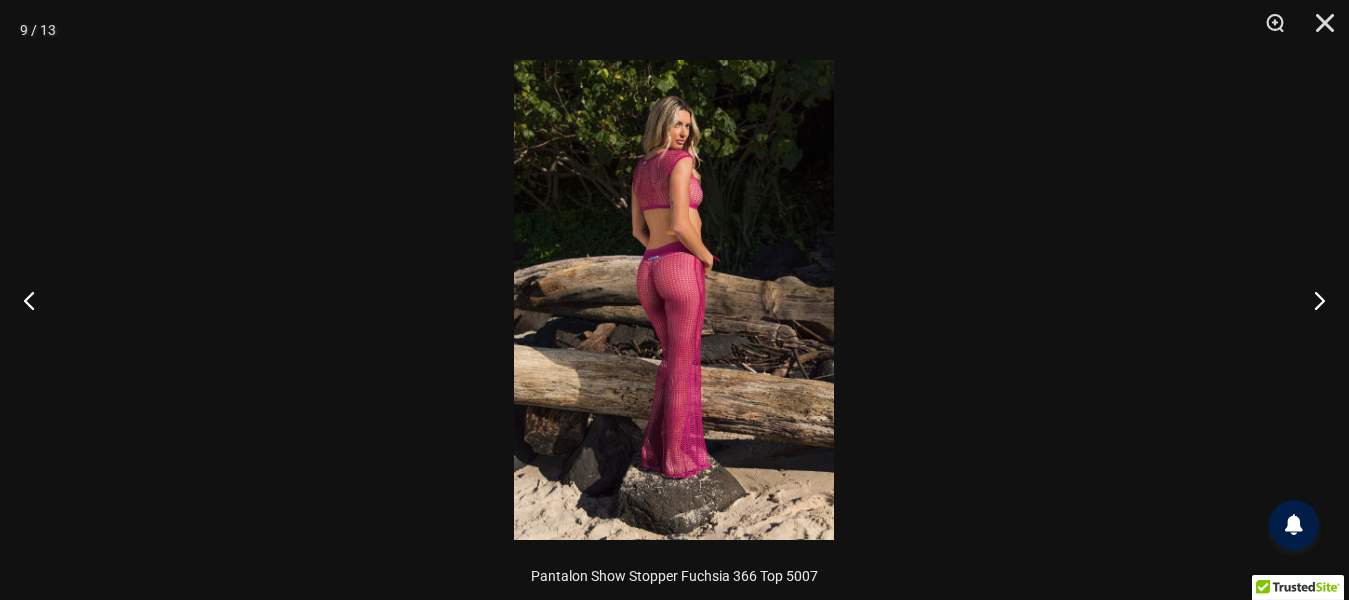 click at bounding box center [674, 300] 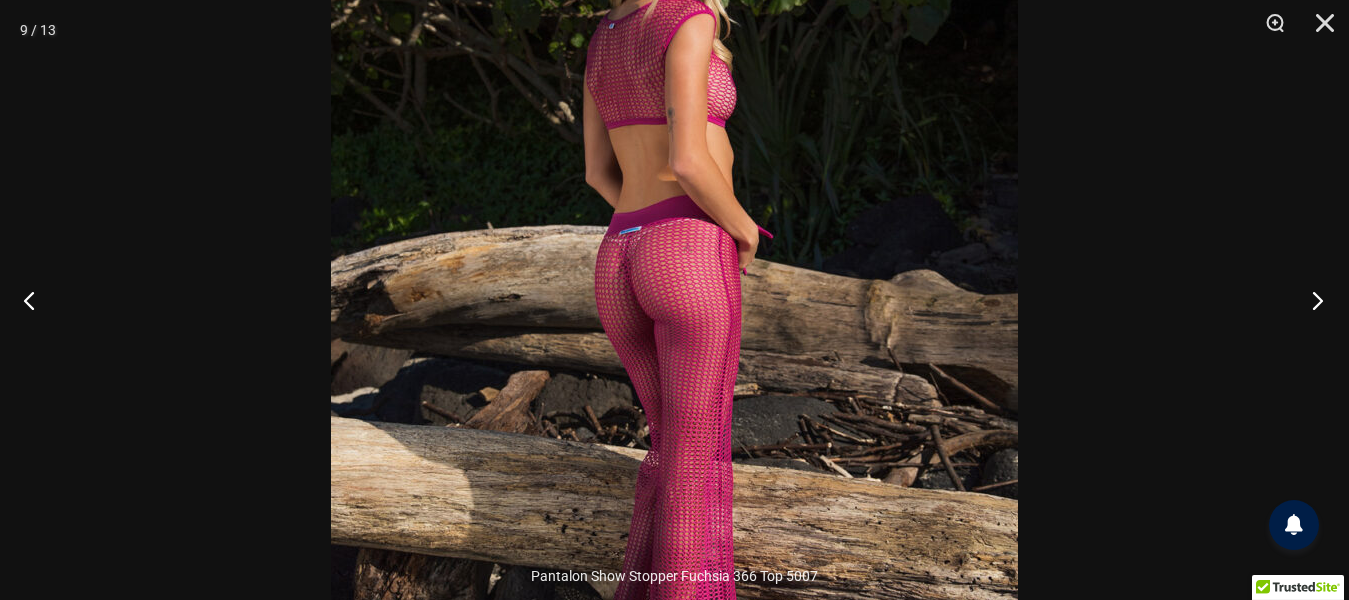 click at bounding box center (1311, 300) 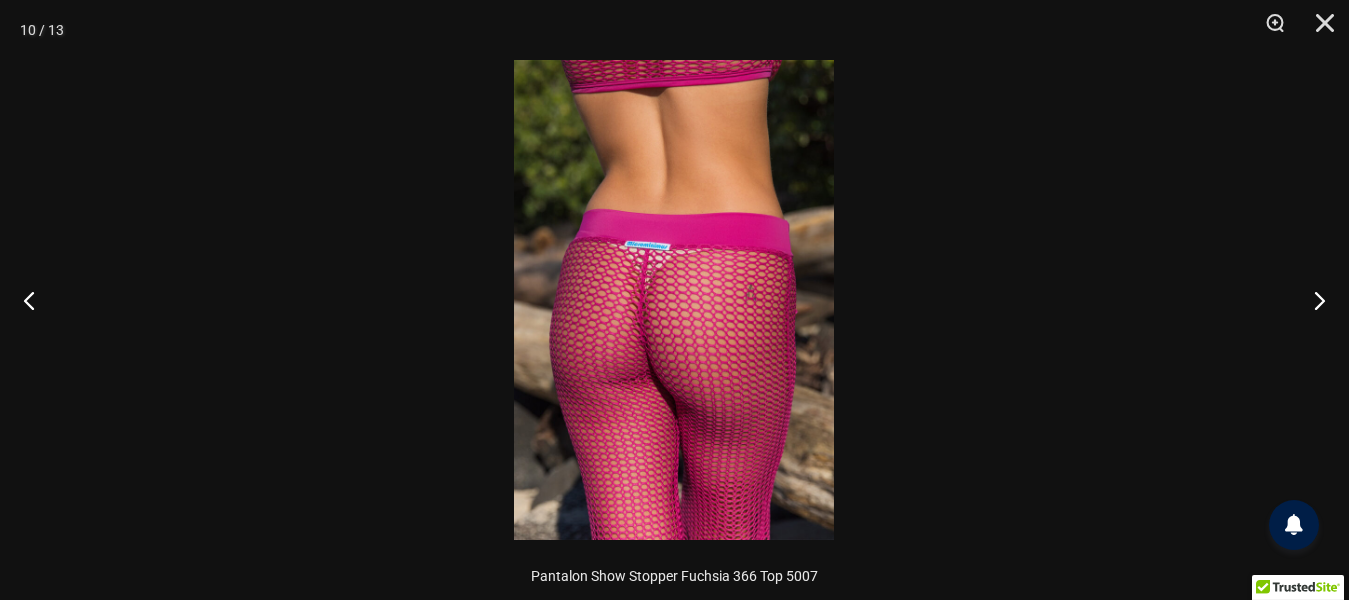 click at bounding box center (674, 300) 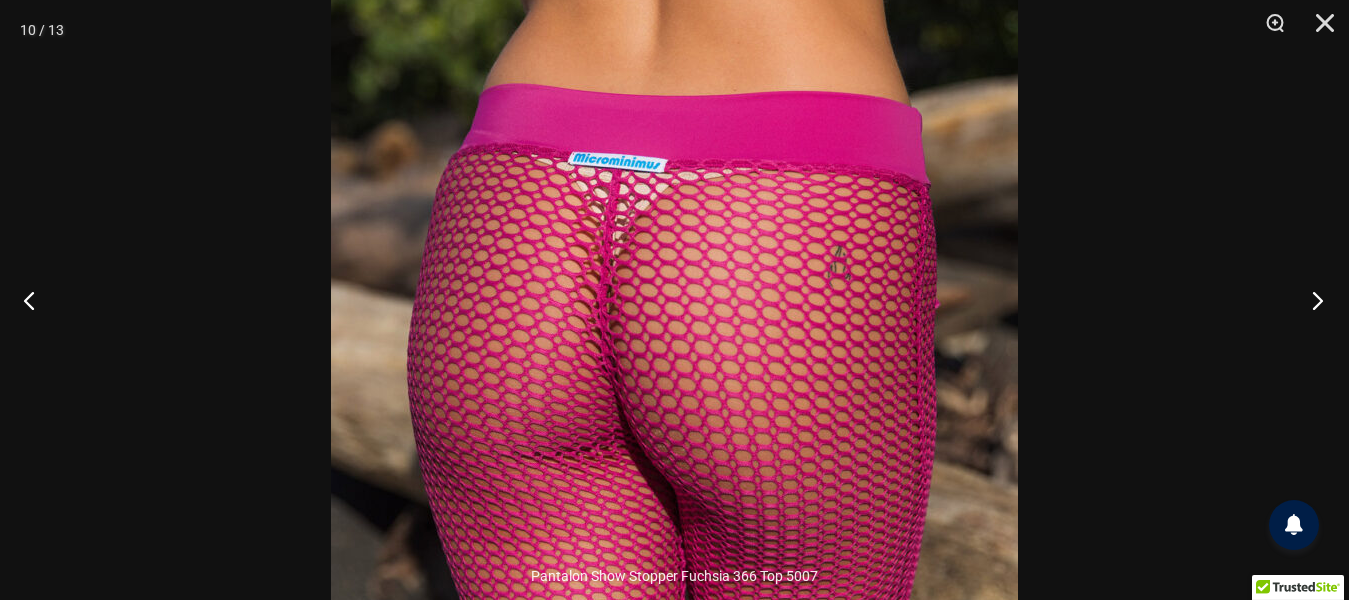 click at bounding box center [1311, 300] 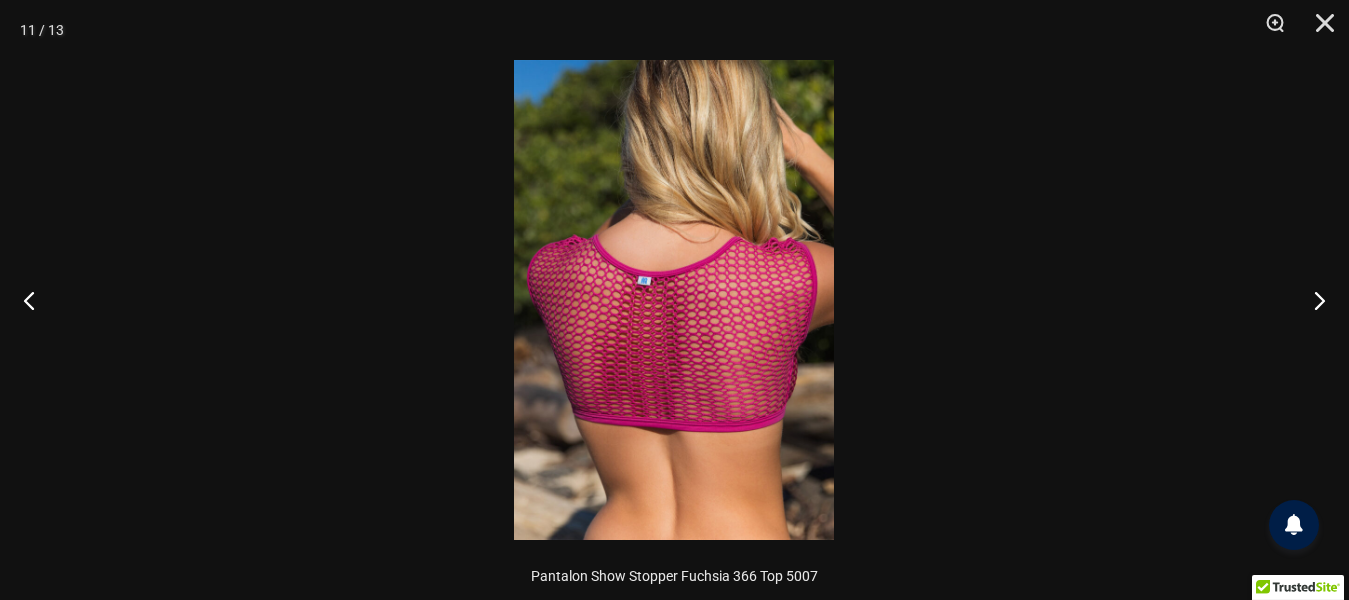 click at bounding box center [674, 300] 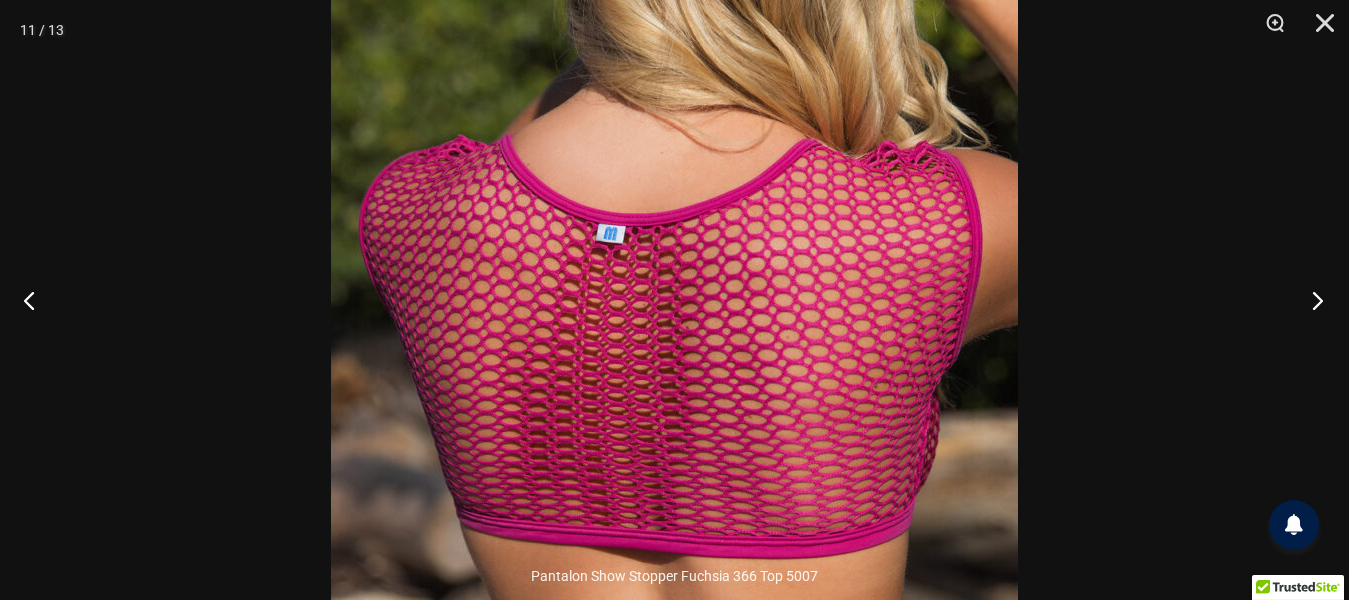 click at bounding box center [1311, 300] 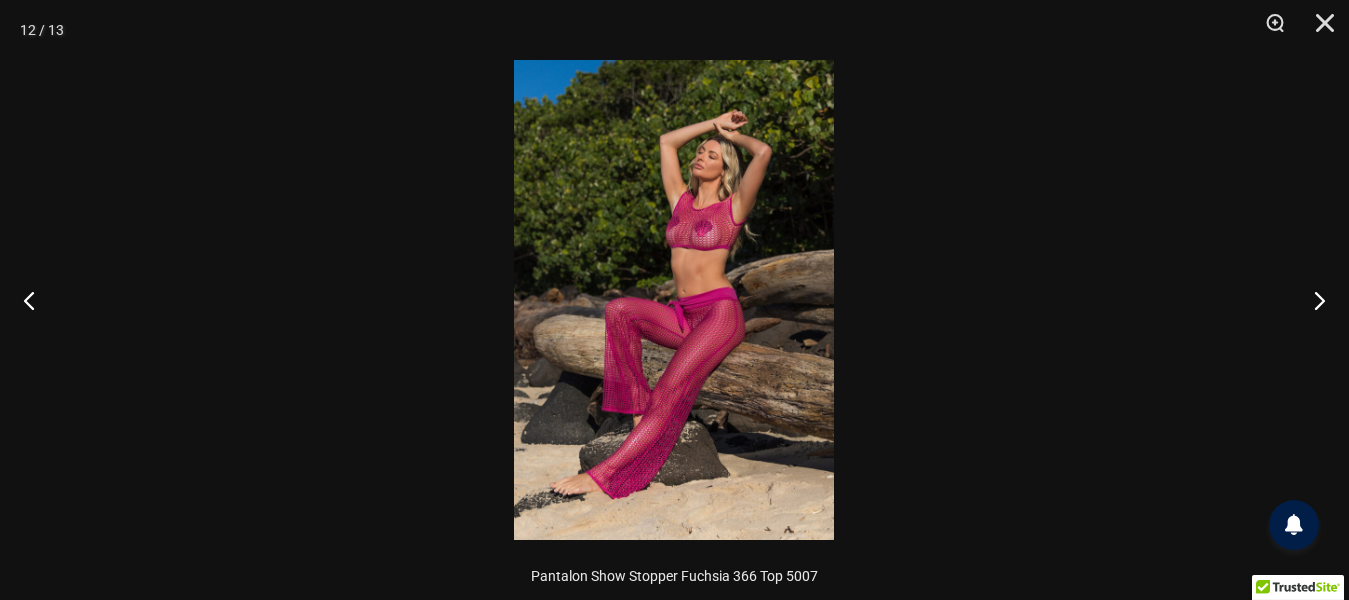 click at bounding box center [674, 300] 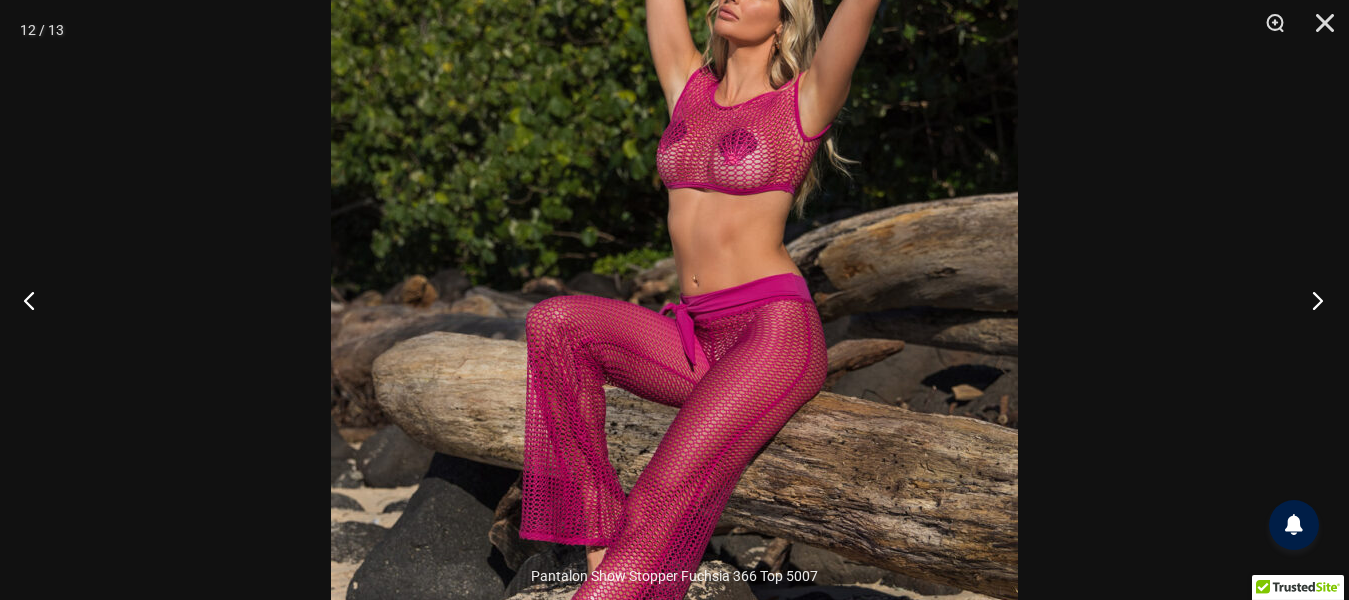 click at bounding box center (1311, 300) 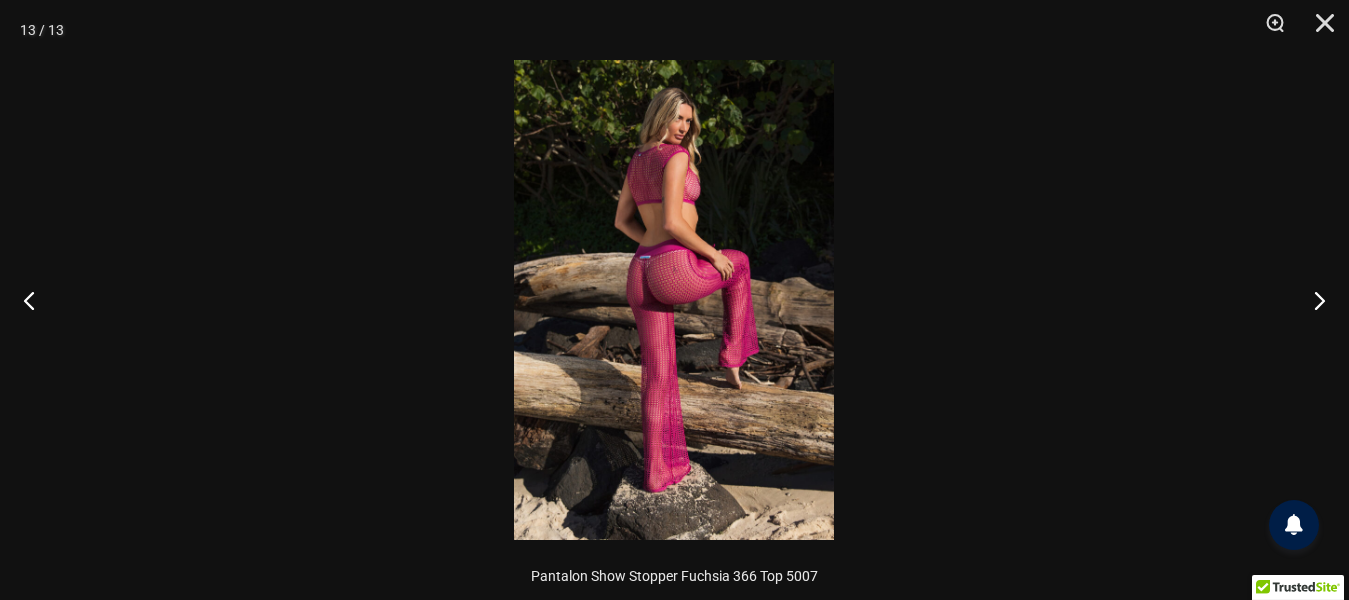 click at bounding box center [674, 300] 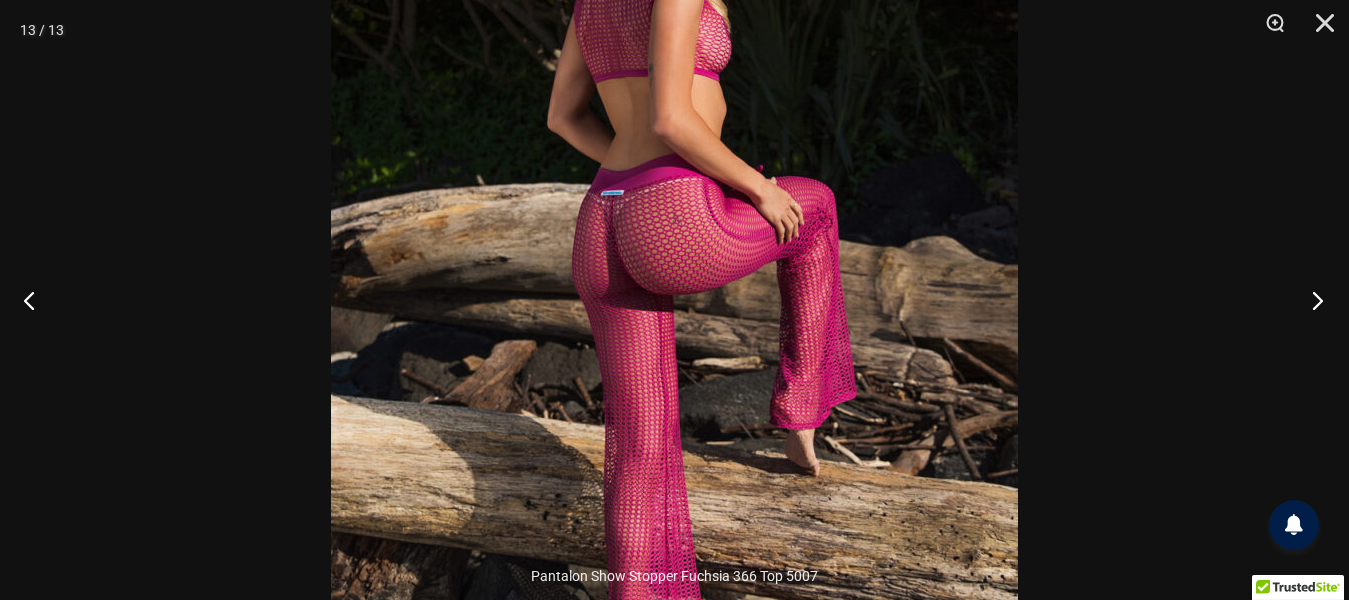 click at bounding box center (1311, 300) 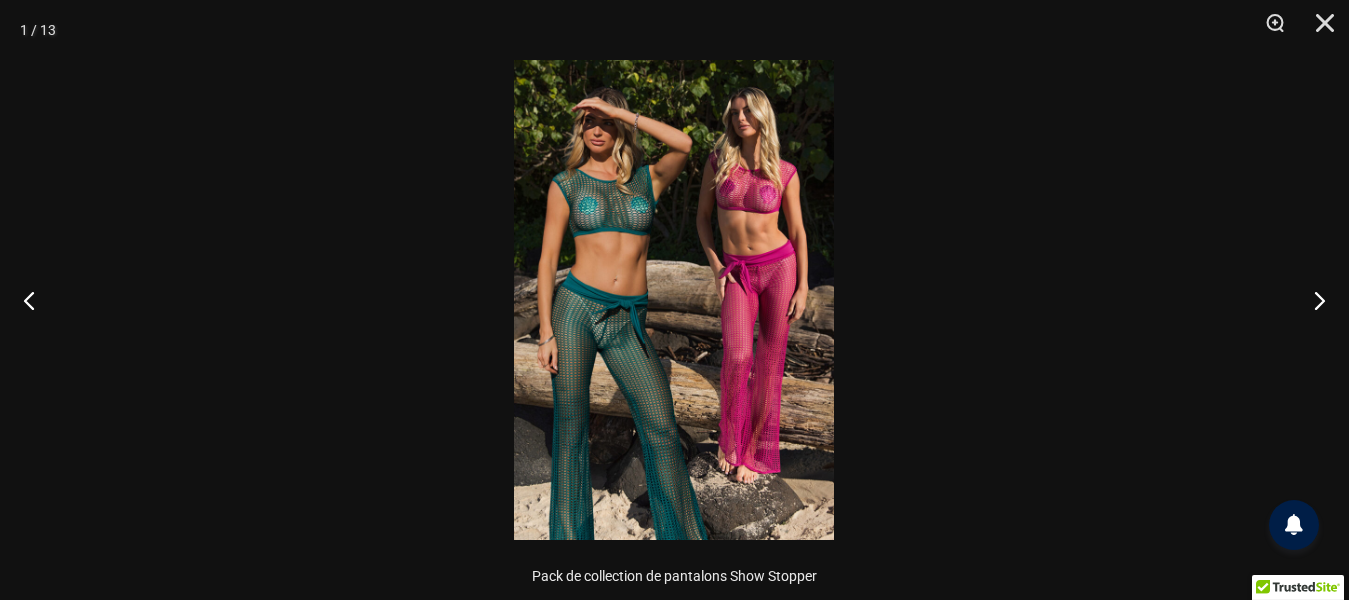 click at bounding box center [674, 300] 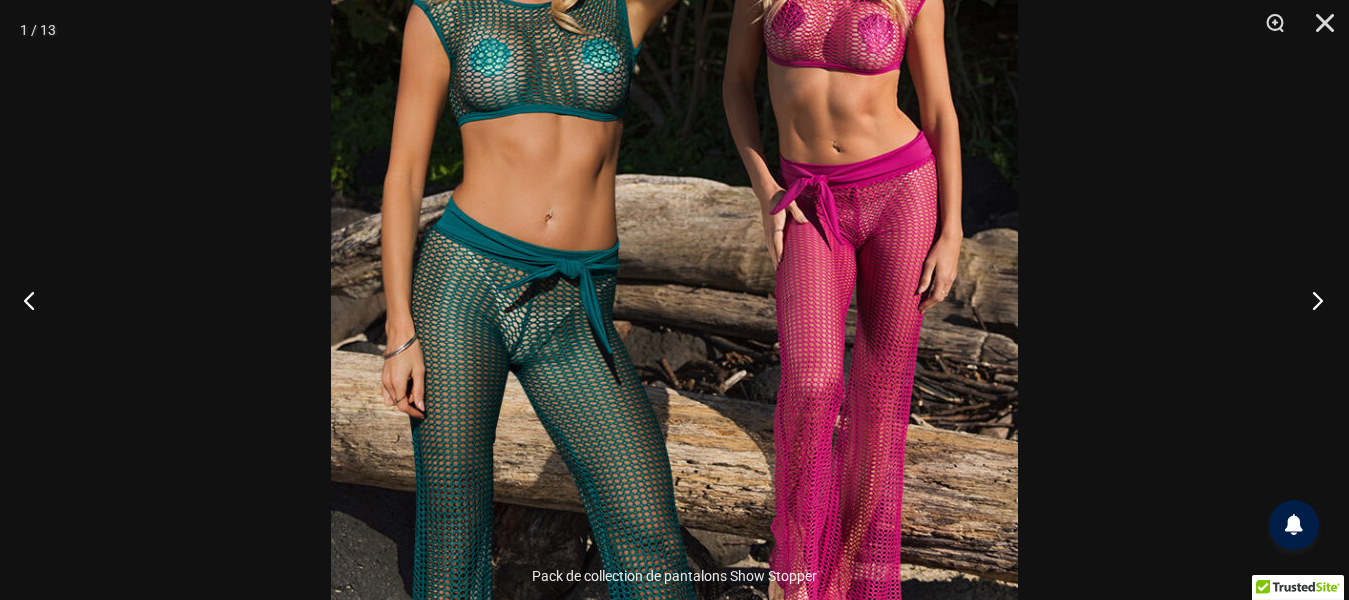 click at bounding box center [1311, 300] 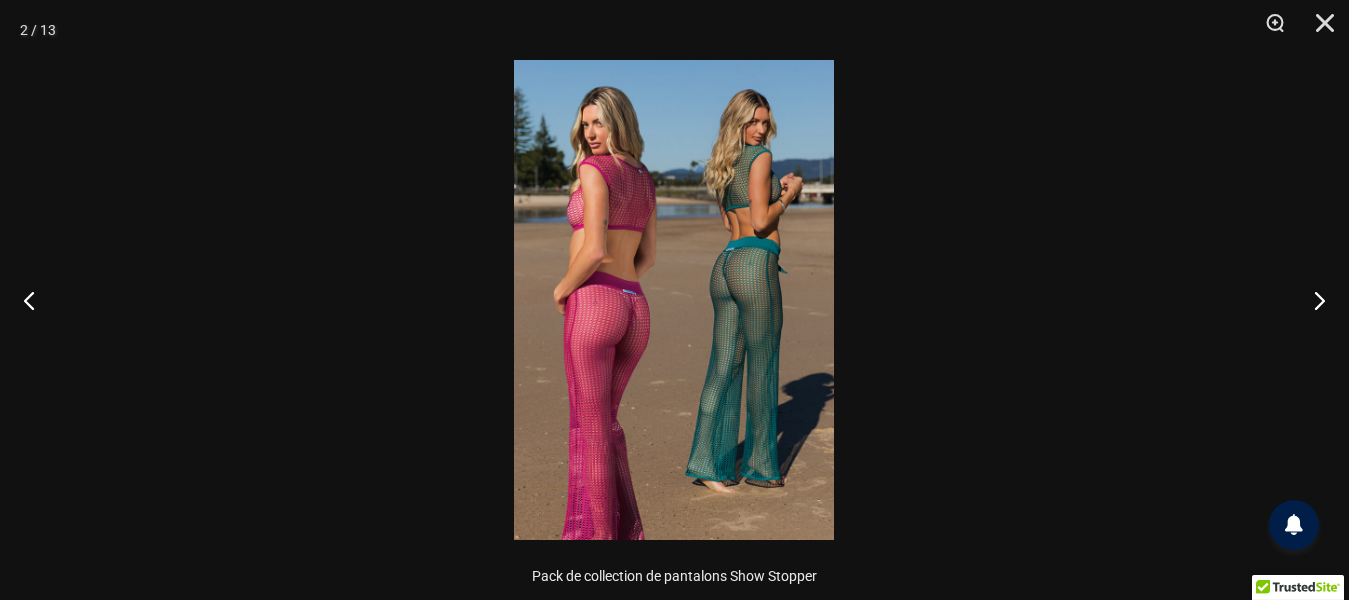click at bounding box center [674, 300] 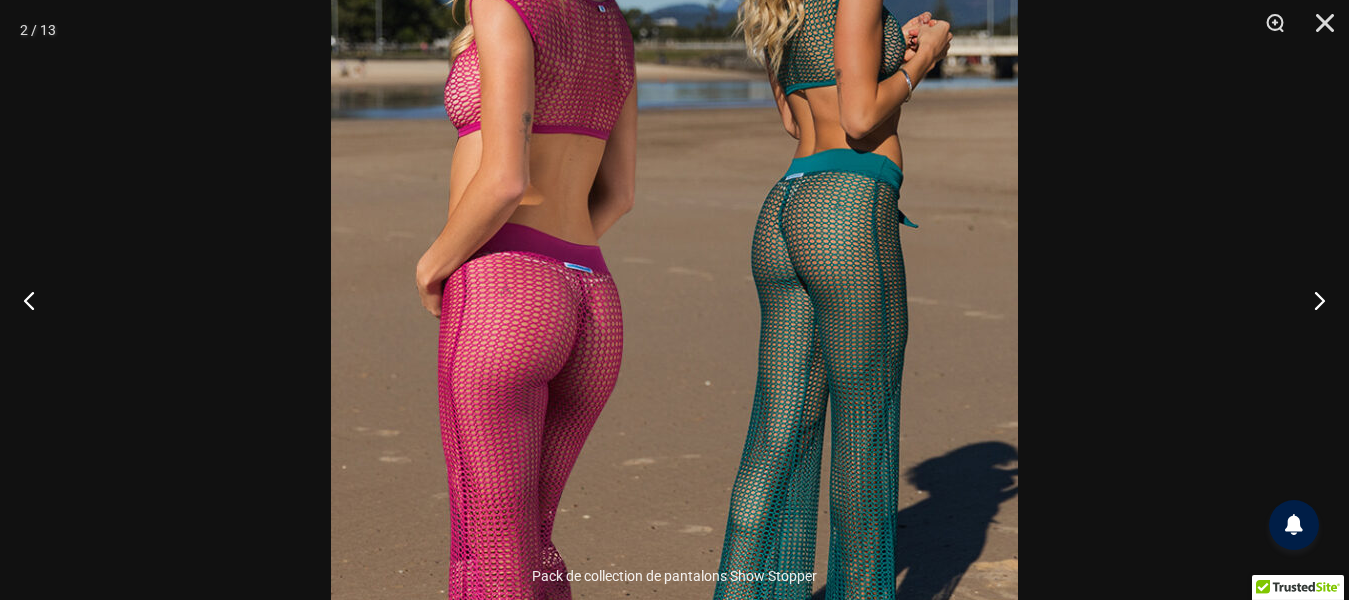 click at bounding box center (674, 285) 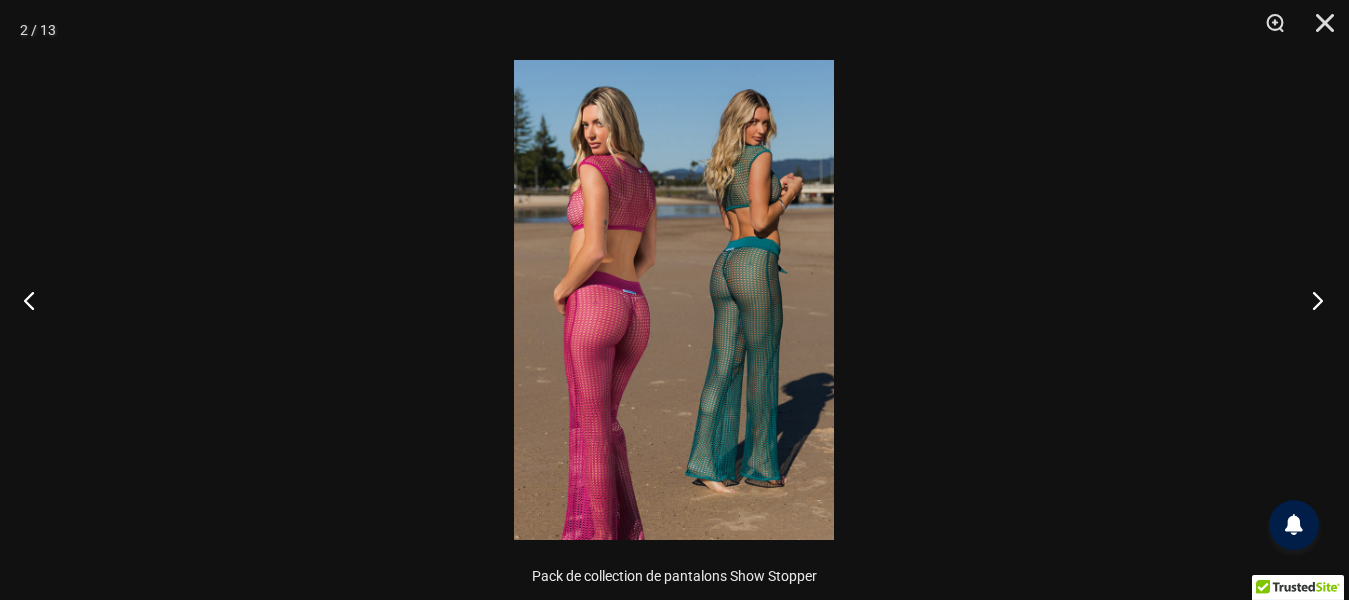 click at bounding box center (1311, 300) 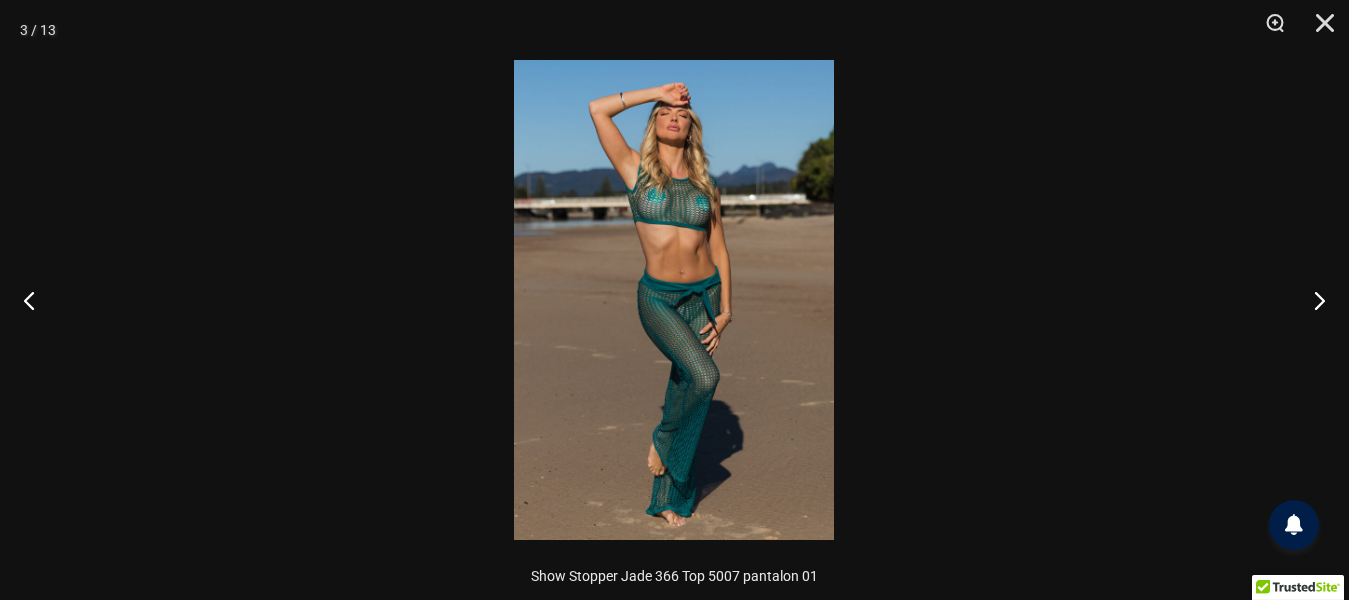 click at bounding box center (674, 300) 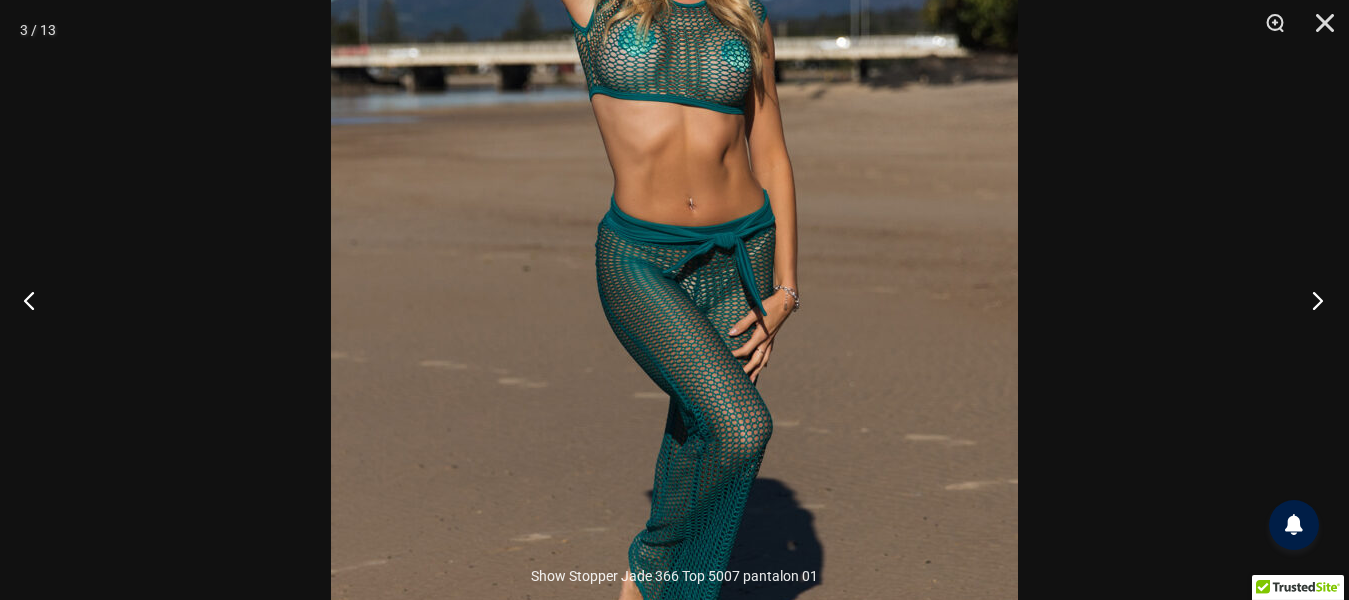 click at bounding box center (1311, 300) 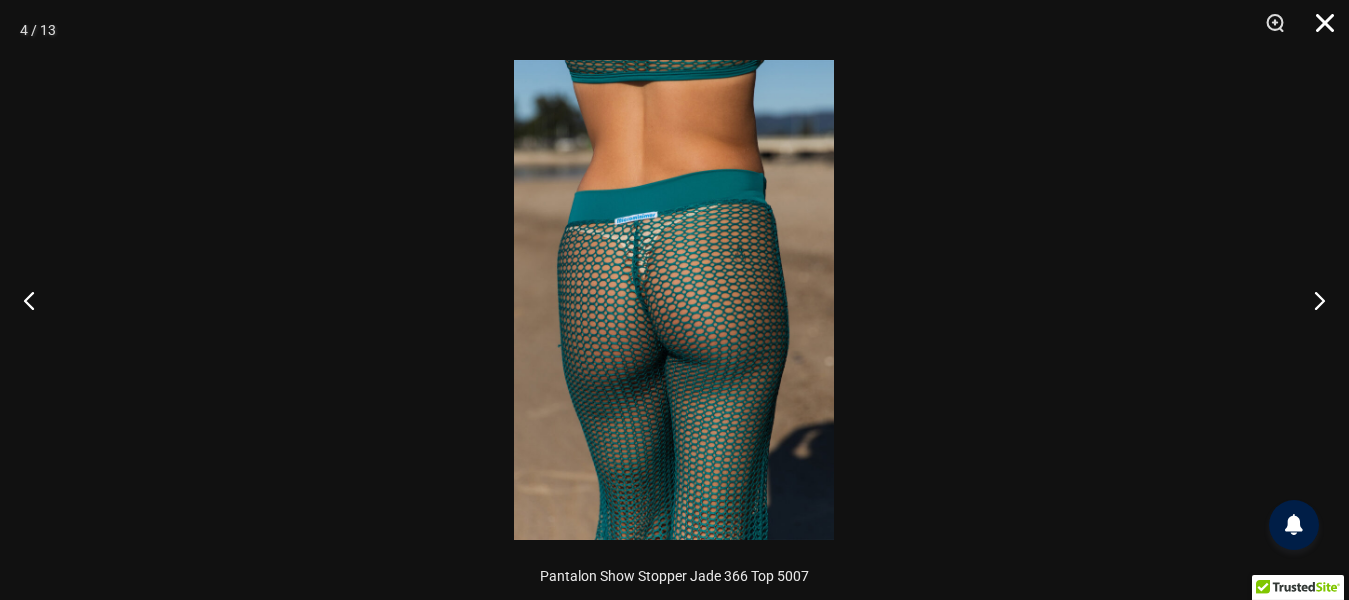 click at bounding box center [1318, 30] 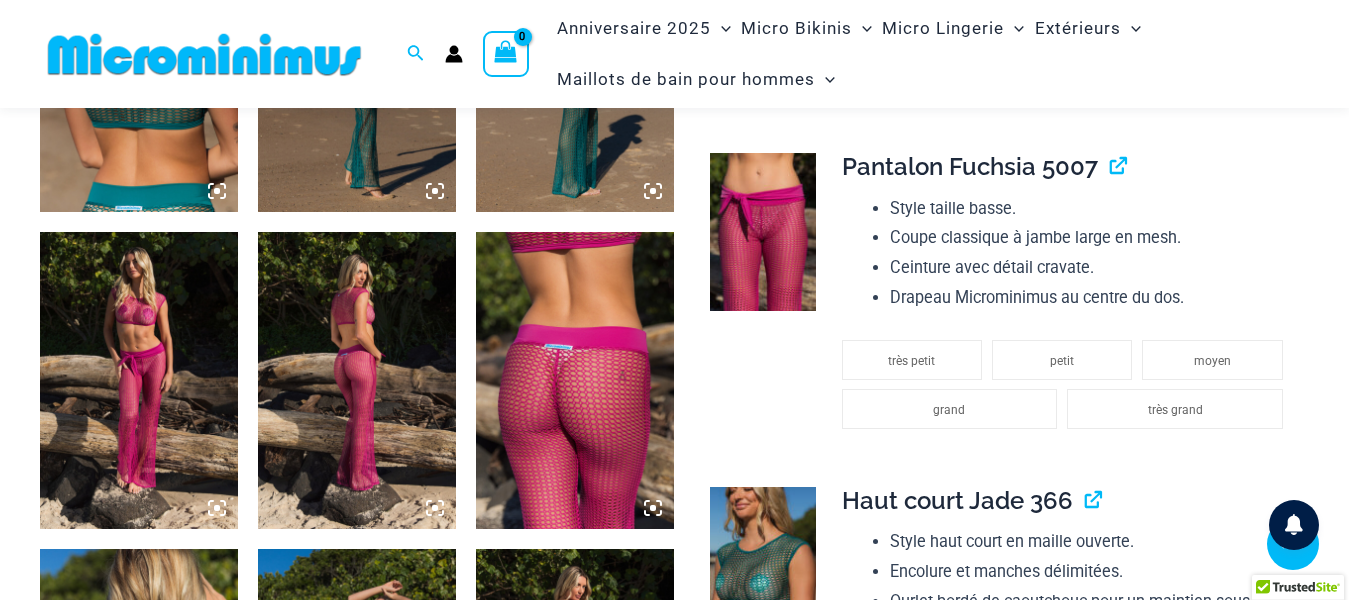 scroll, scrollTop: 1600, scrollLeft: 0, axis: vertical 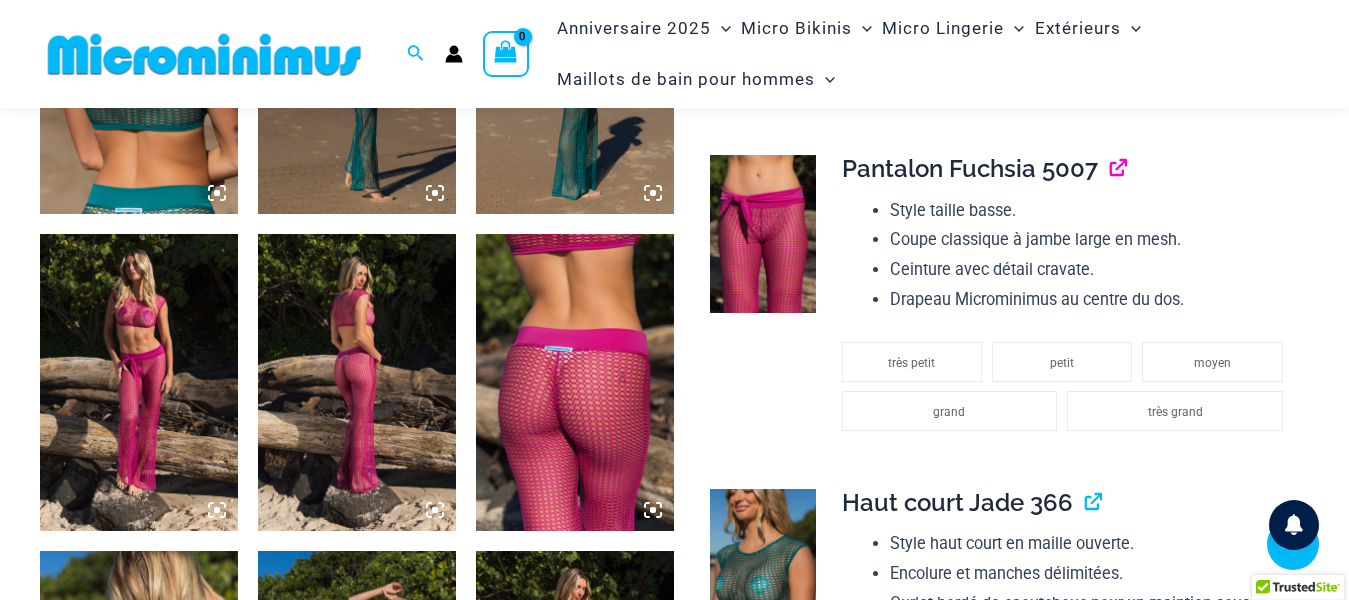 click at bounding box center [1110, 168] 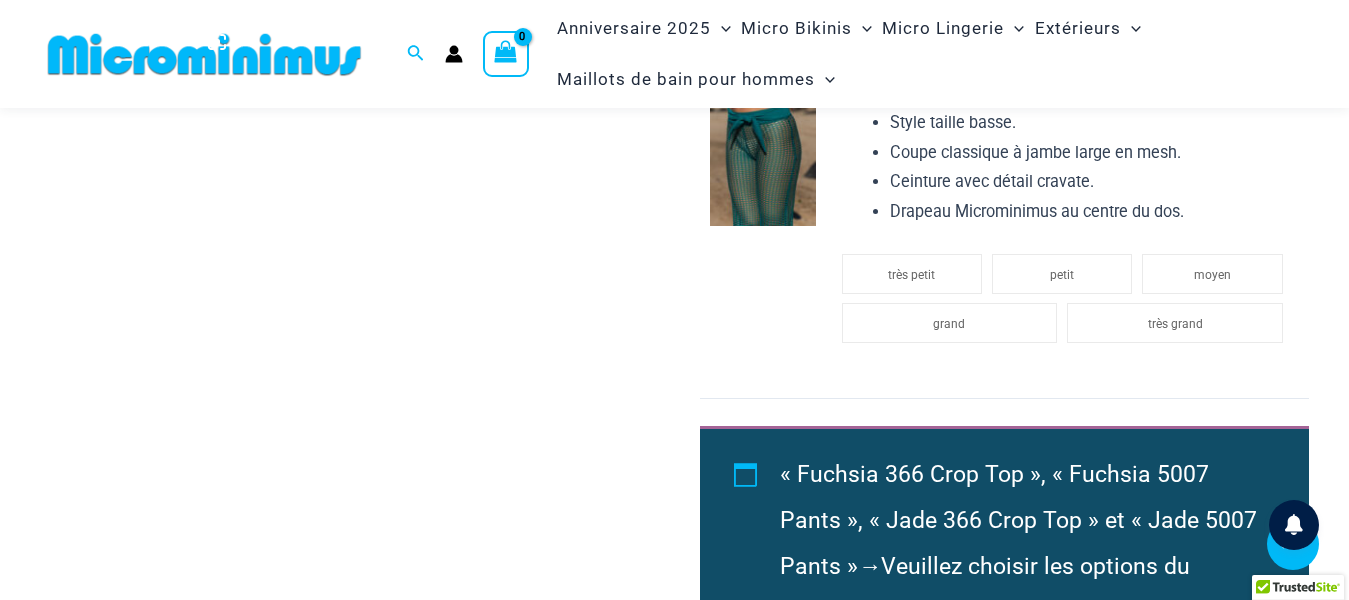 scroll, scrollTop: 2400, scrollLeft: 0, axis: vertical 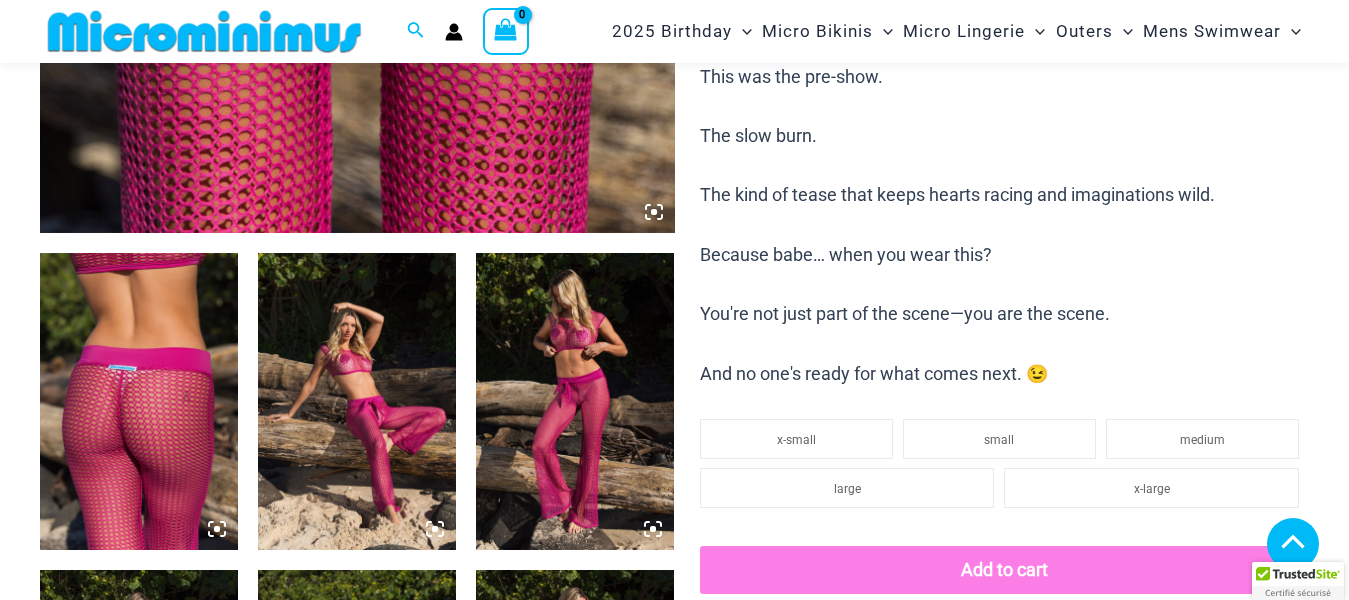 drag, startPoint x: 413, startPoint y: 224, endPoint x: 497, endPoint y: 266, distance: 93.914856 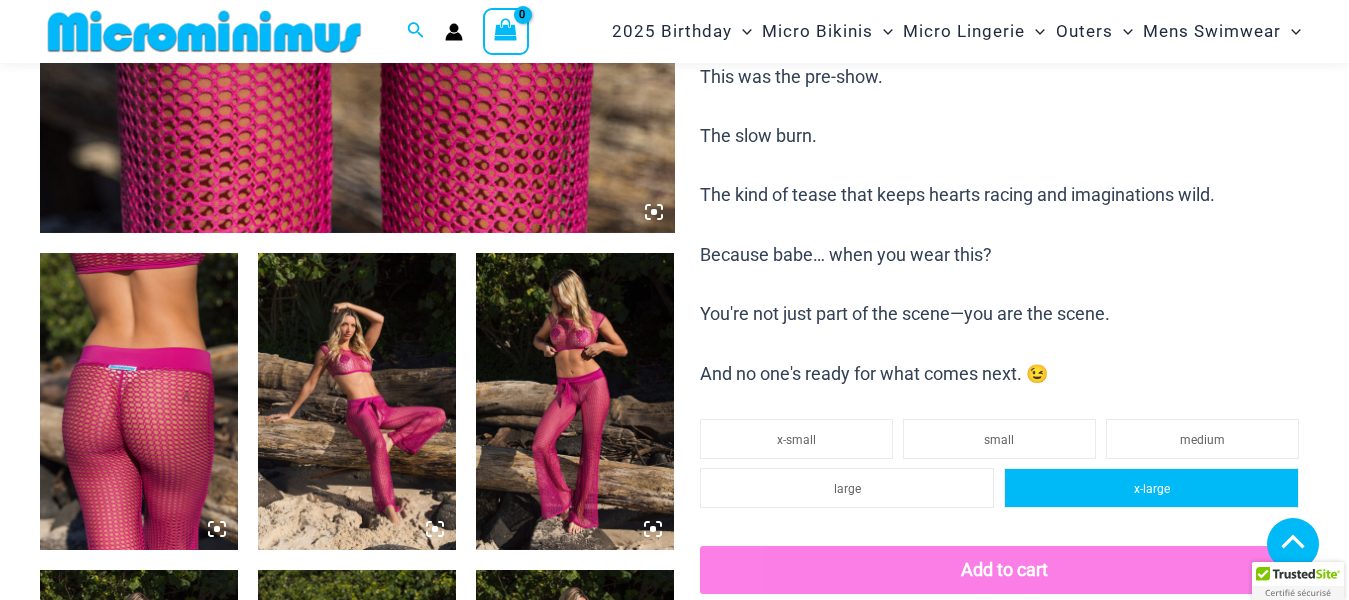 click on "x-large" 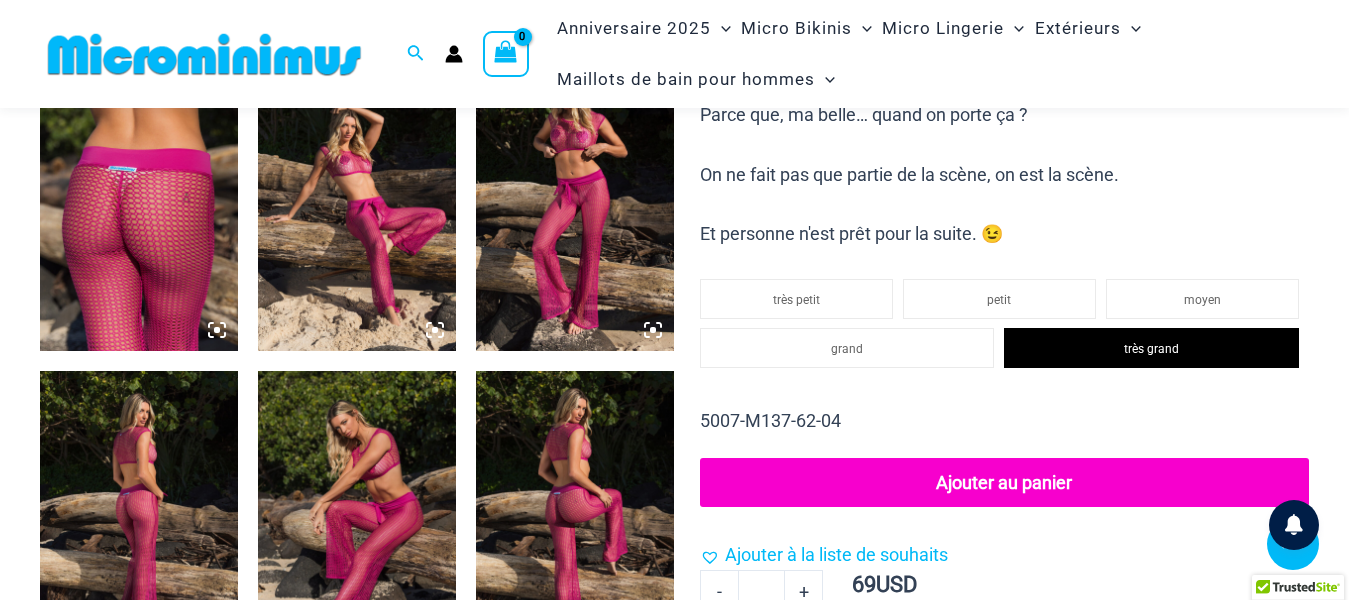 scroll, scrollTop: 1245, scrollLeft: 0, axis: vertical 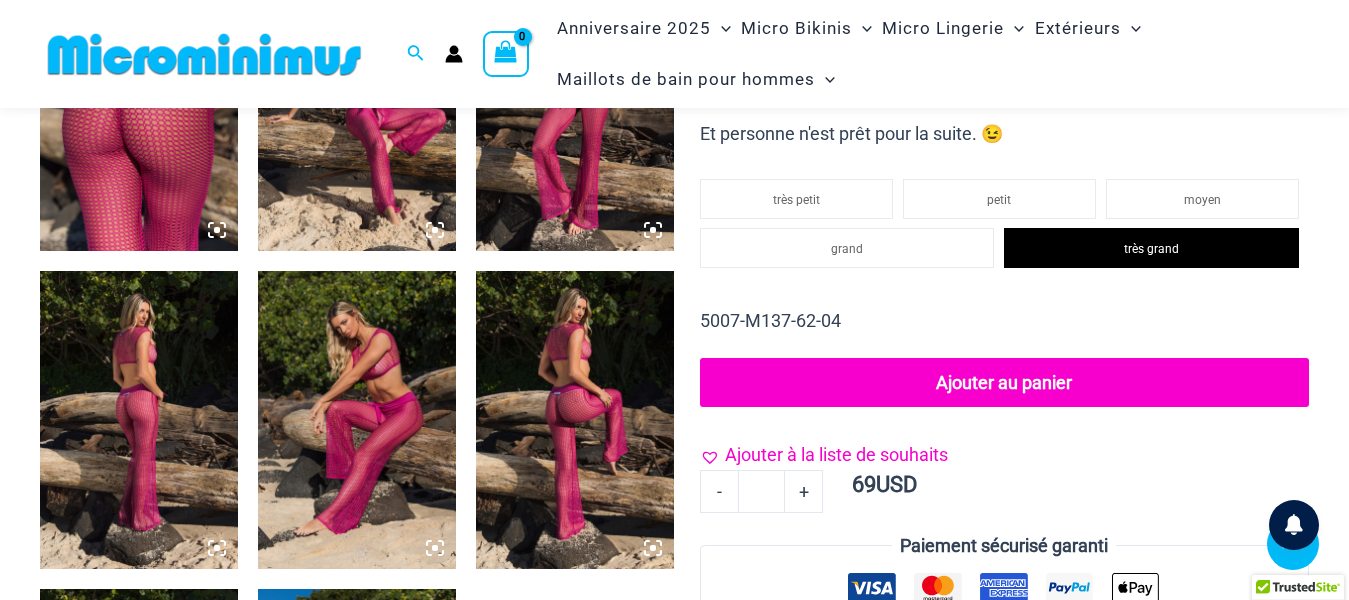click on "Ajouter à la liste de souhaits" 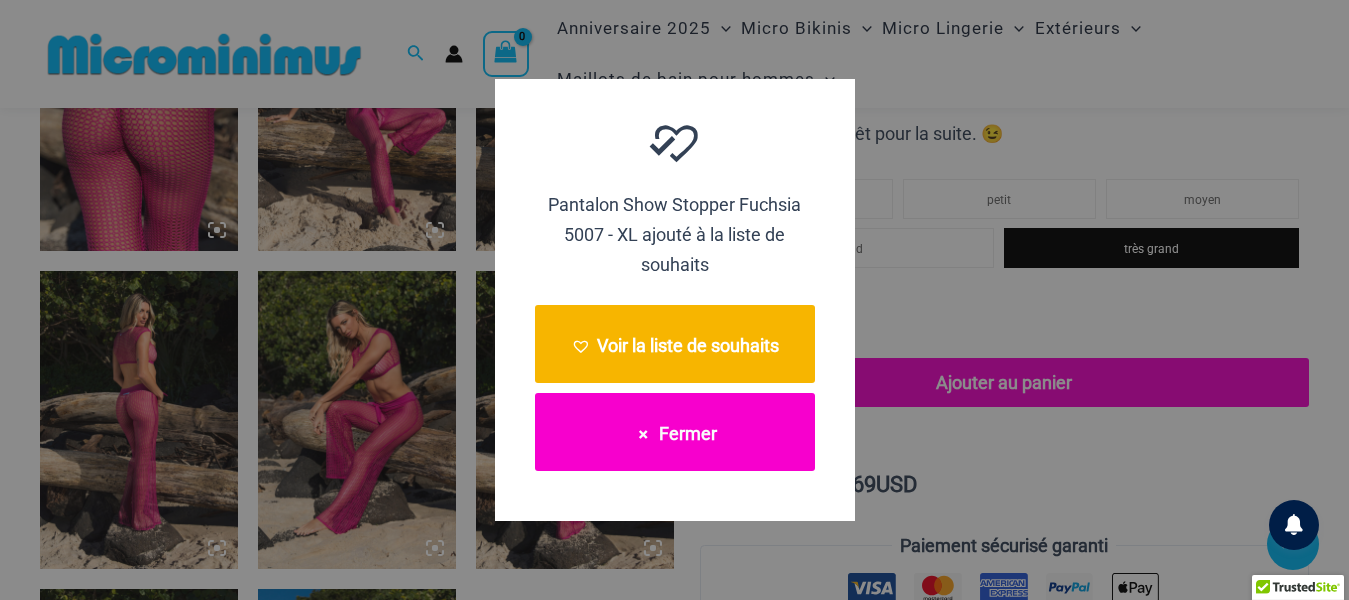 click on "Fermer" at bounding box center (688, 433) 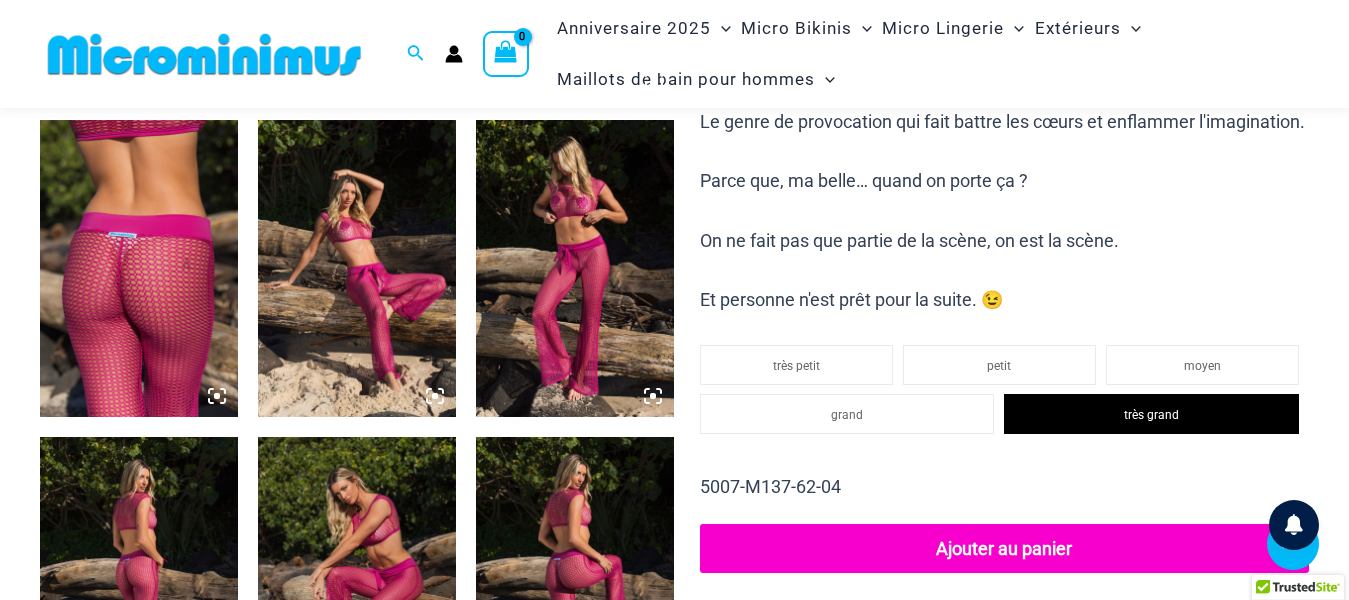 scroll, scrollTop: 1045, scrollLeft: 0, axis: vertical 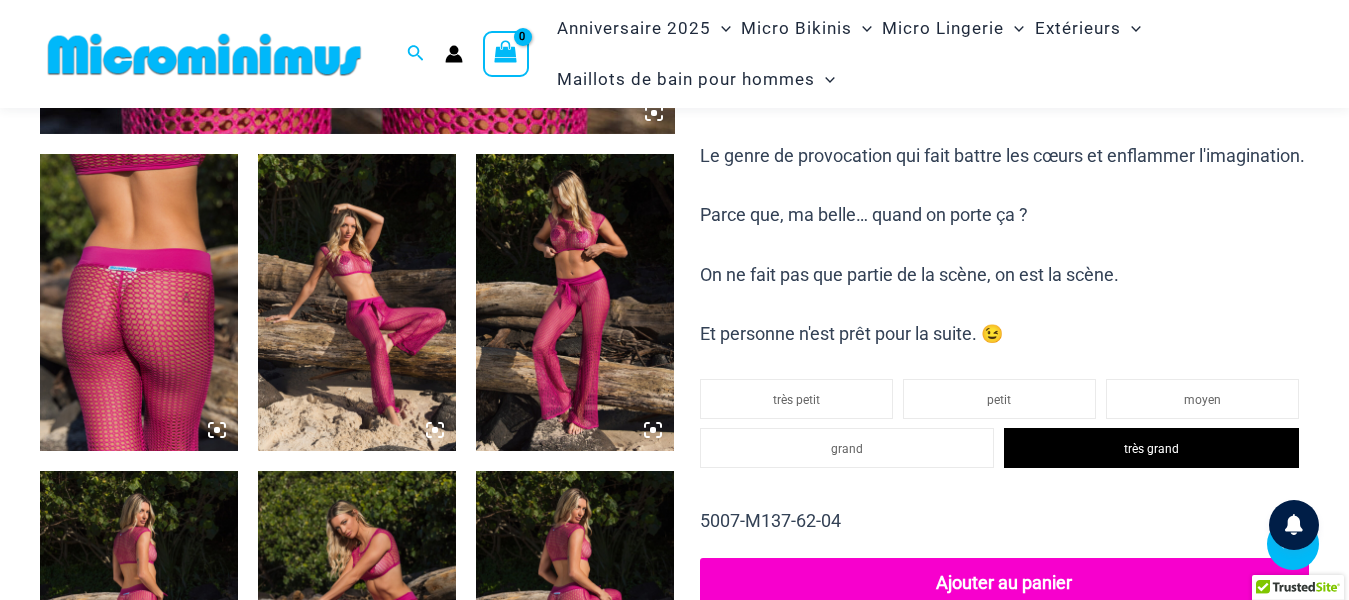 click at bounding box center (139, 302) 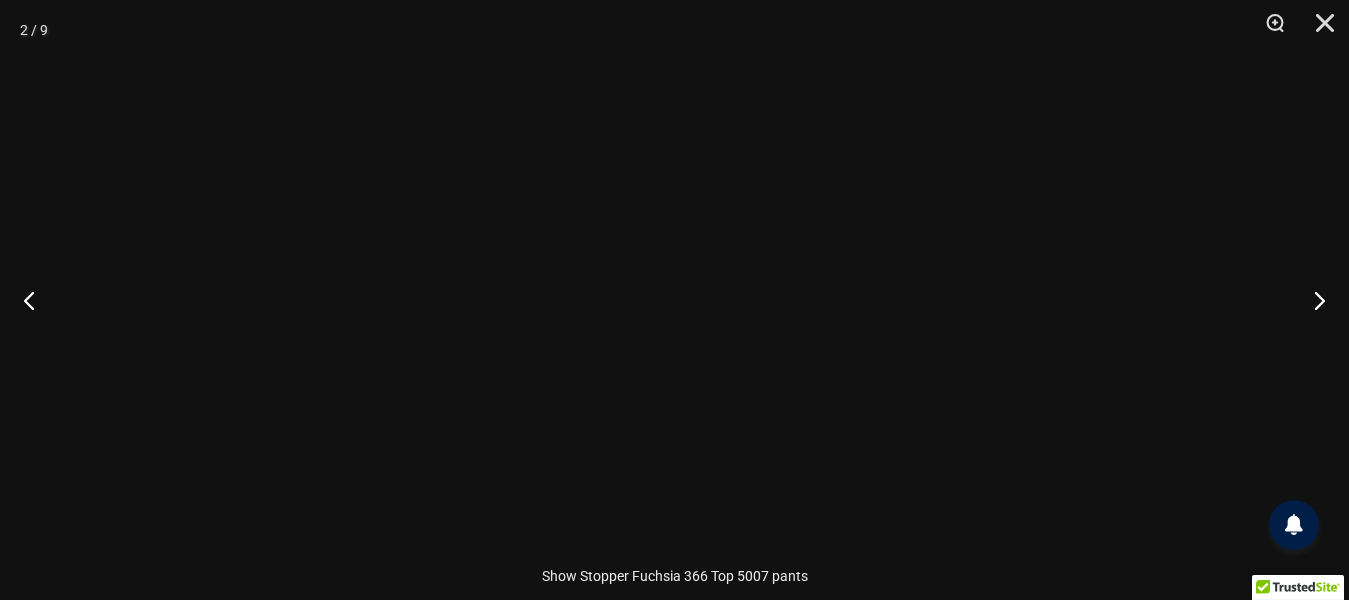 click at bounding box center [674, 300] 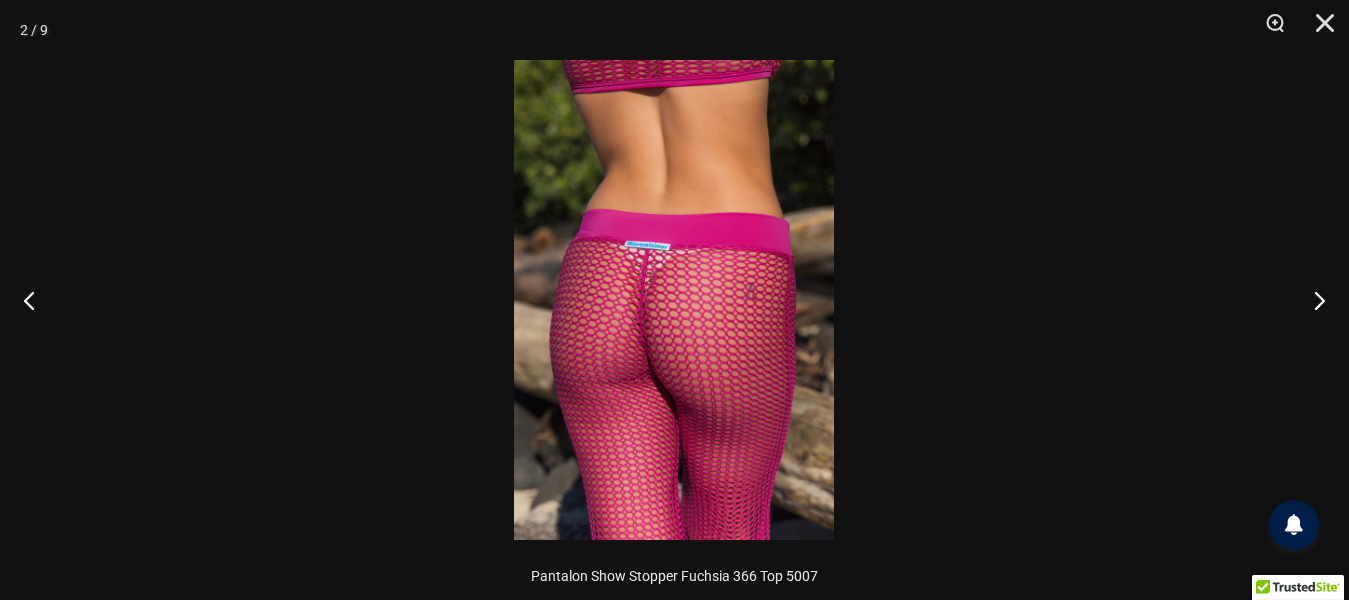 click at bounding box center [674, 300] 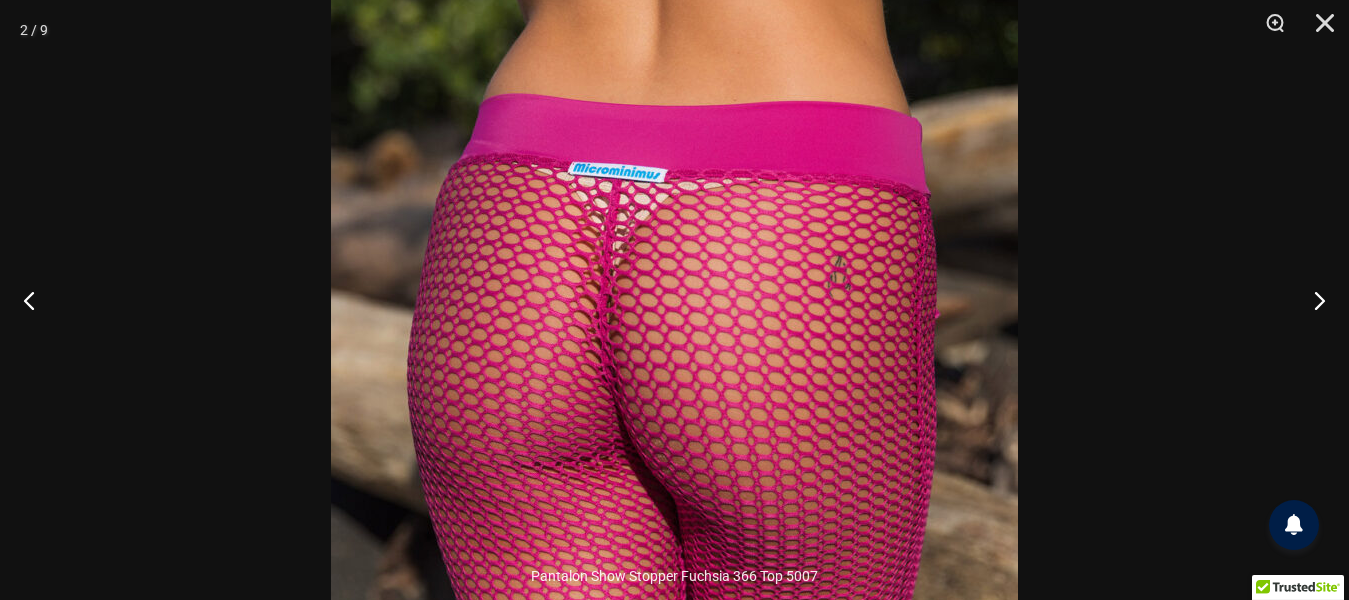 drag, startPoint x: 618, startPoint y: 294, endPoint x: 667, endPoint y: 284, distance: 50.01 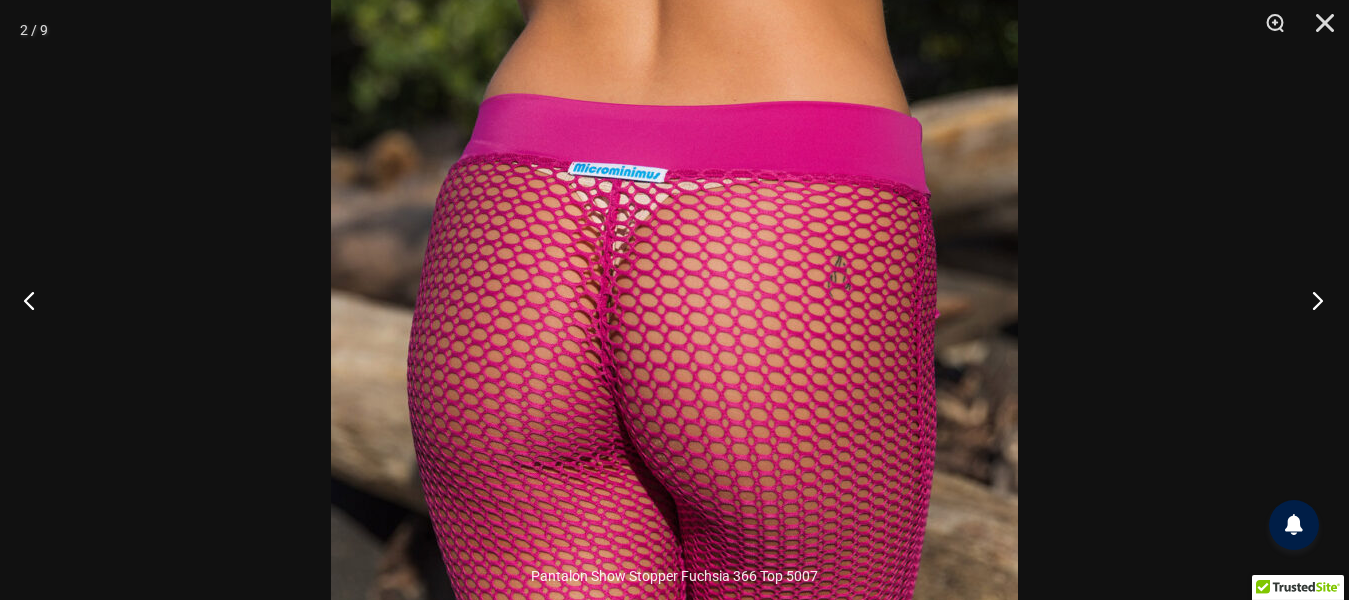 click at bounding box center [1311, 300] 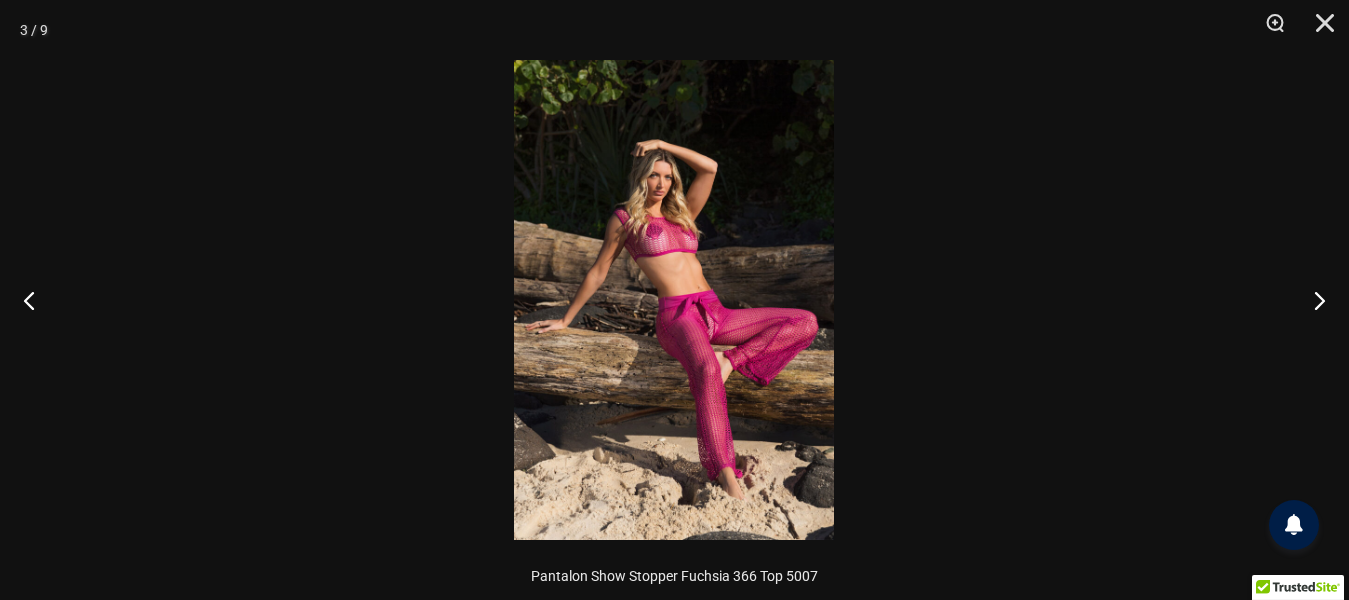click at bounding box center (674, 300) 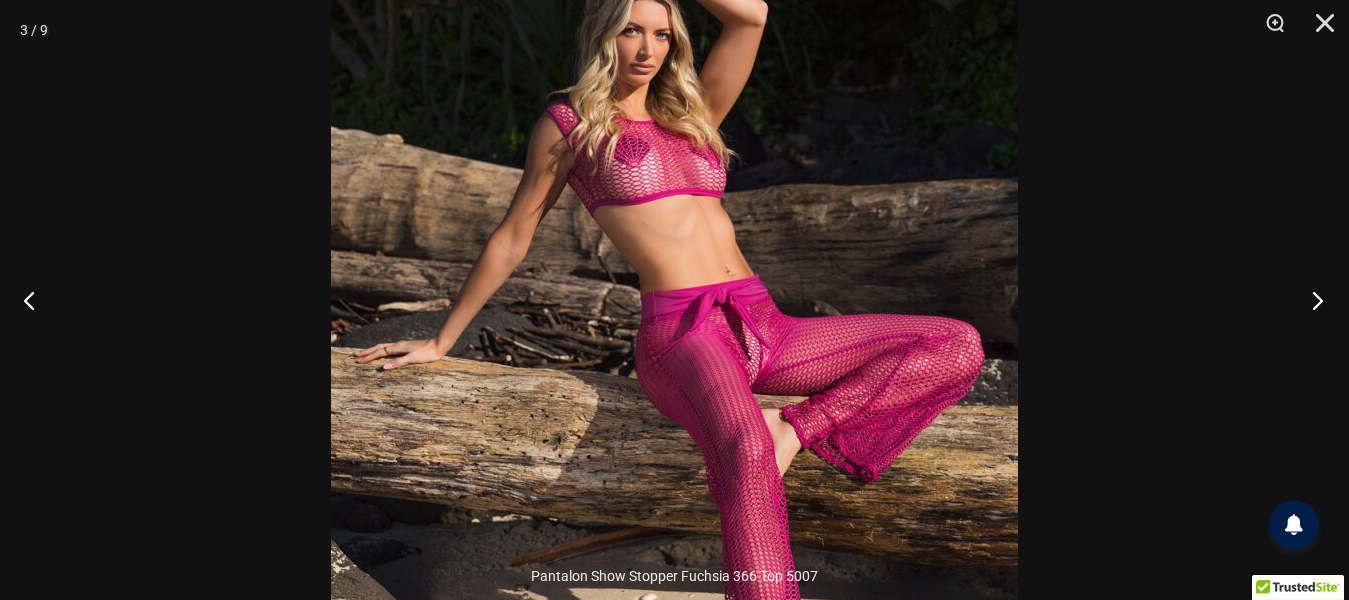 click at bounding box center [1311, 300] 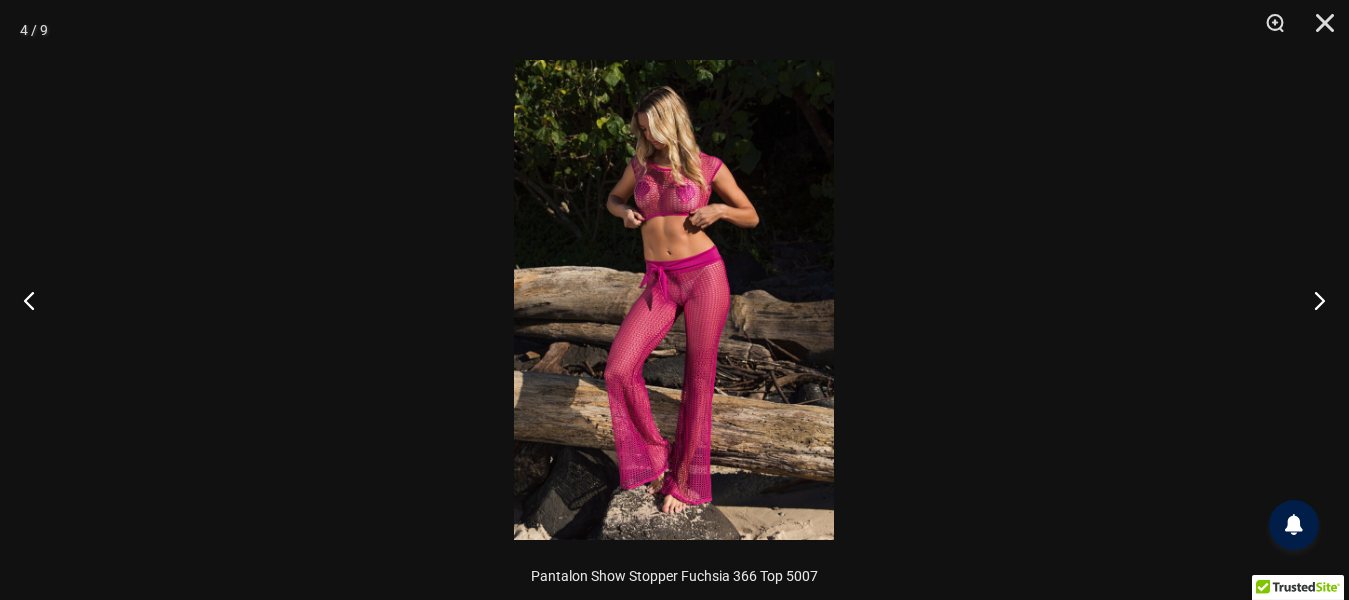 click at bounding box center (674, 300) 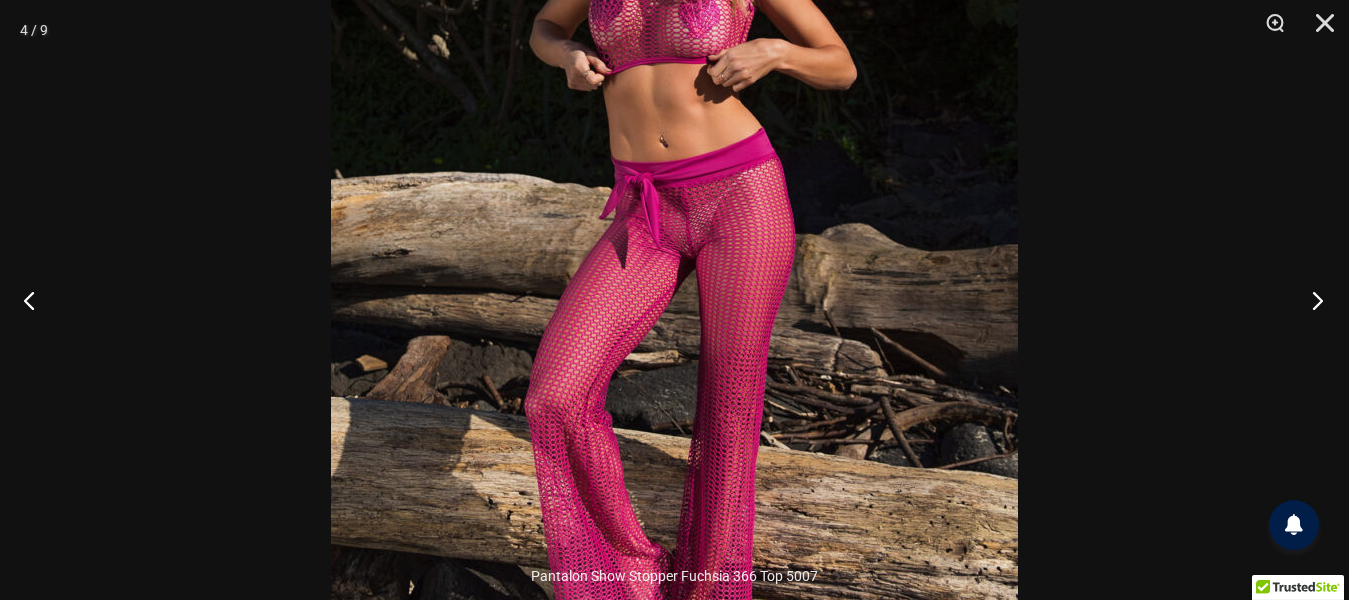 click at bounding box center (1311, 300) 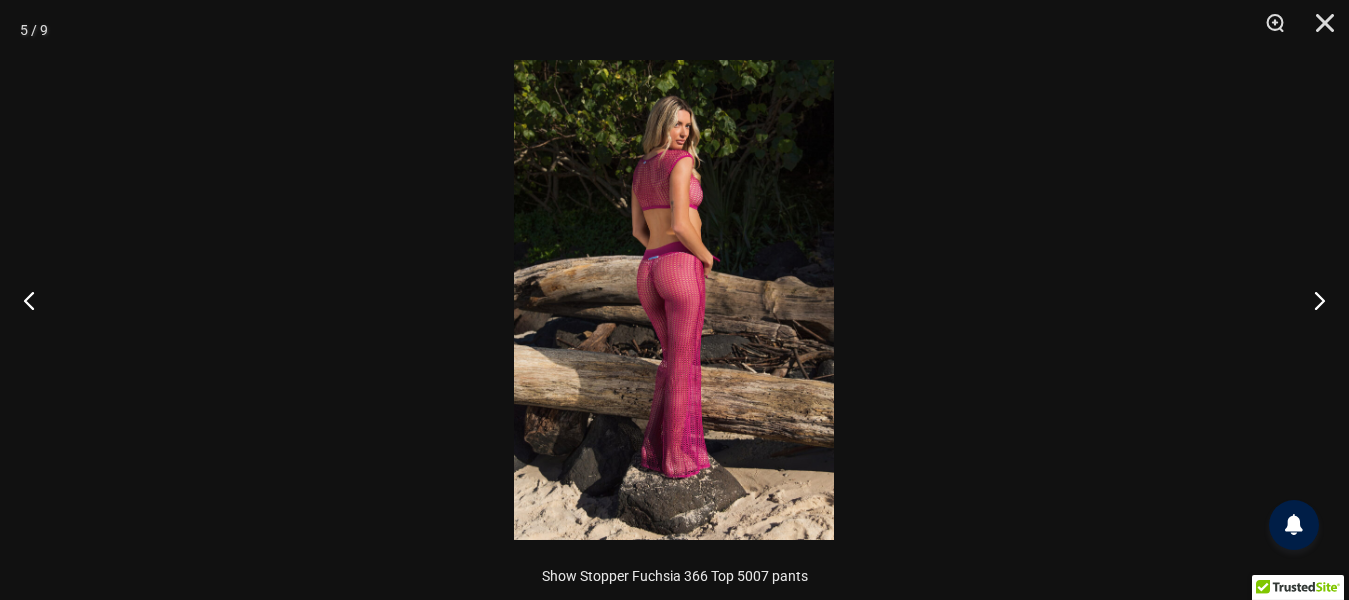 click at bounding box center (674, 300) 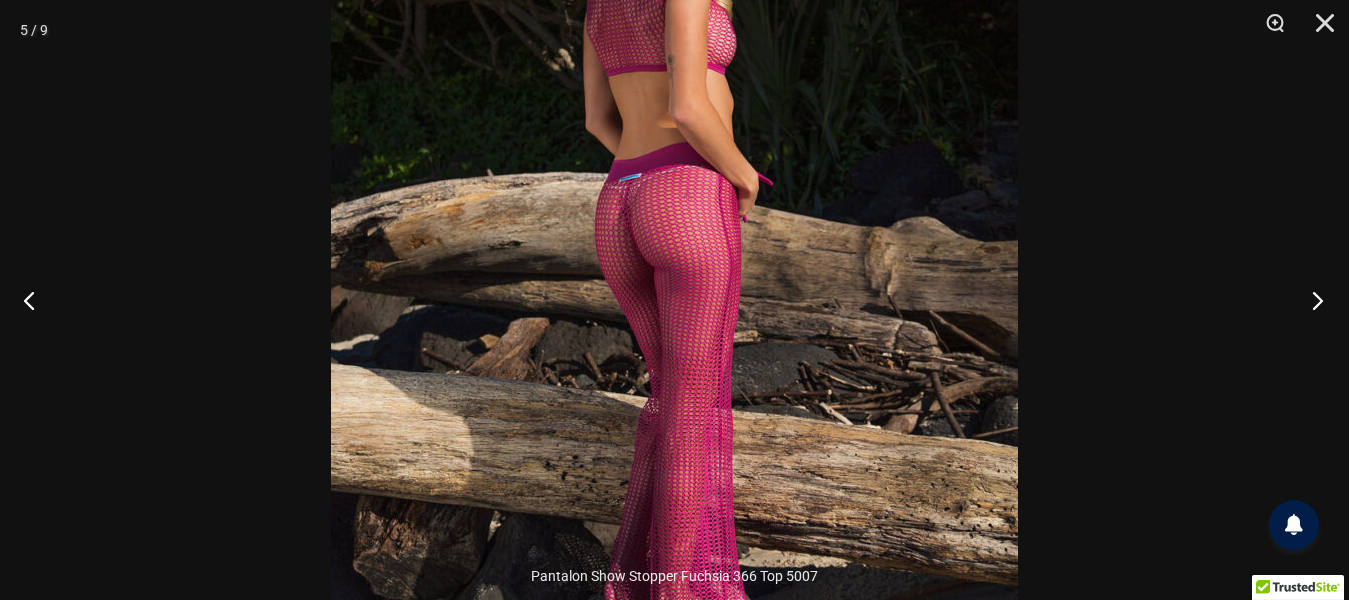 click at bounding box center (1311, 300) 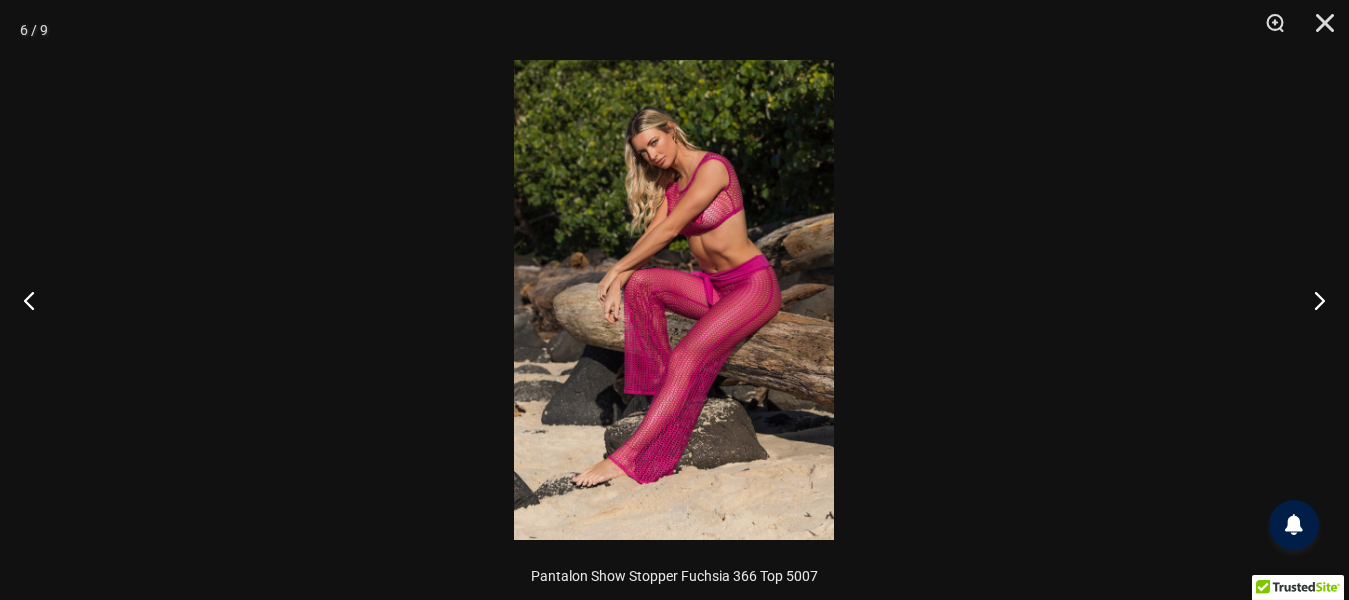 click at bounding box center [674, 300] 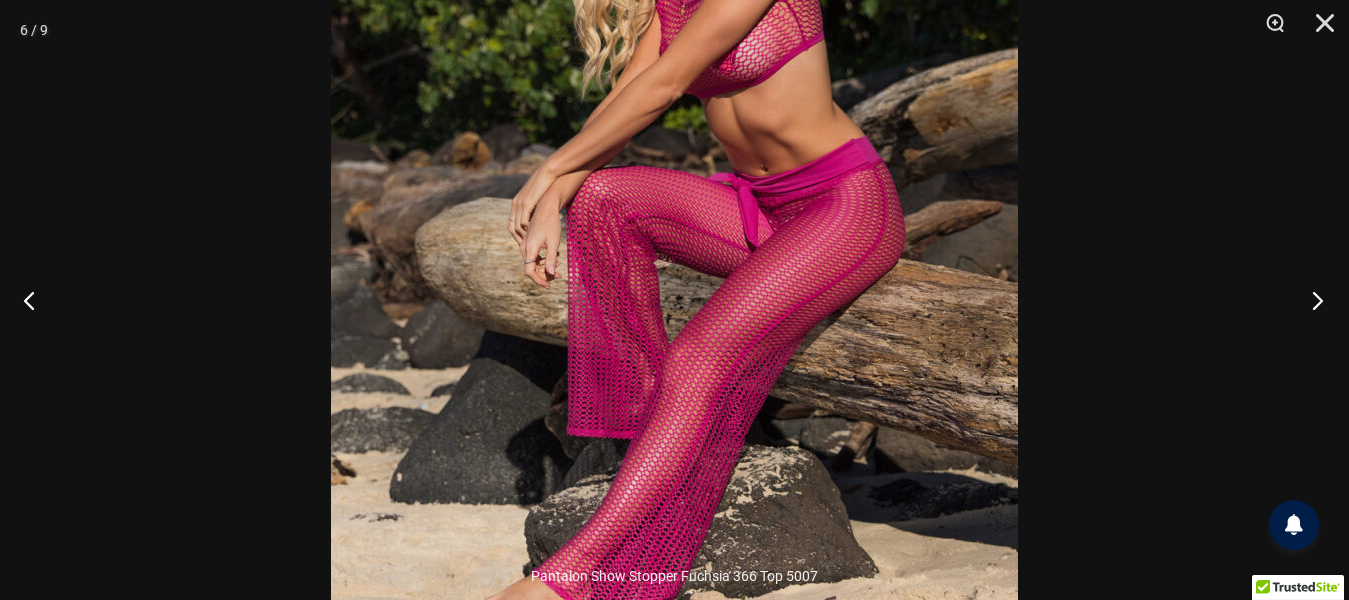 click at bounding box center (1311, 300) 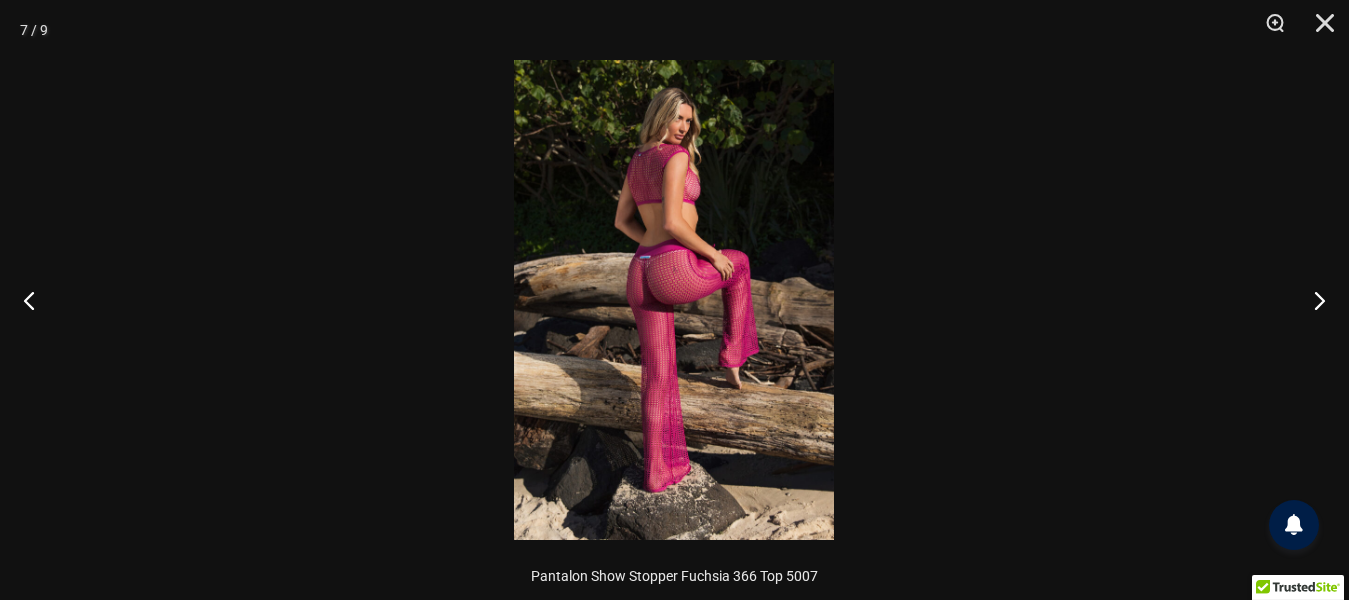click at bounding box center [674, 300] 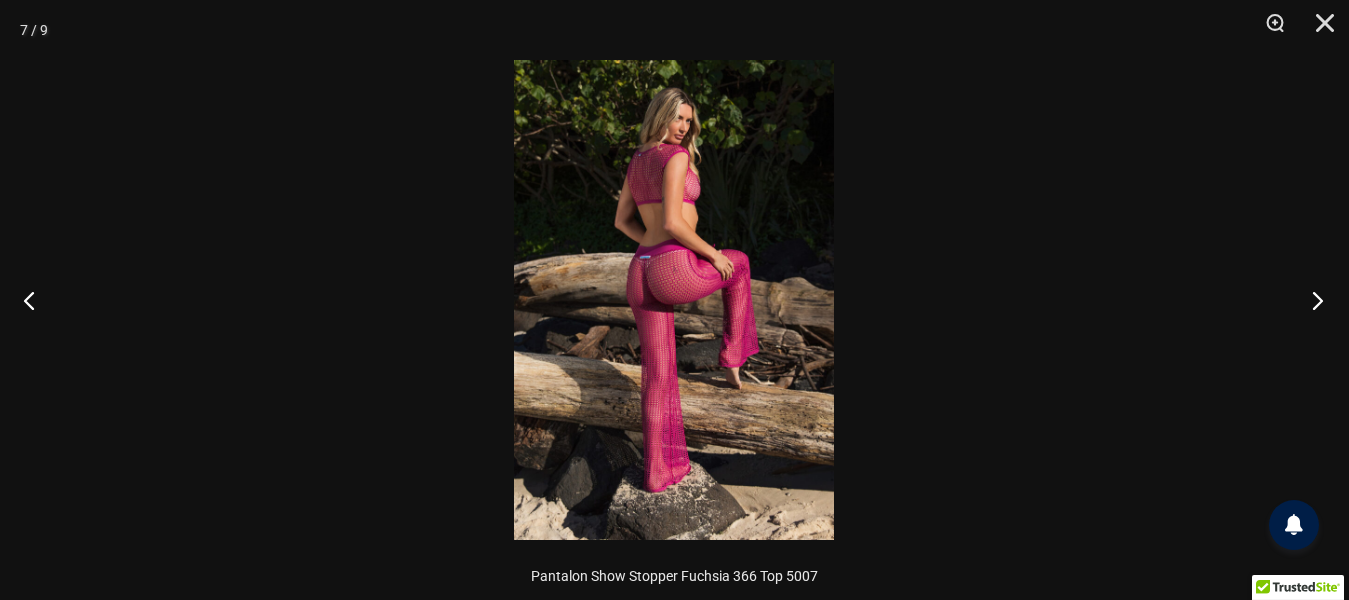 click at bounding box center (1311, 300) 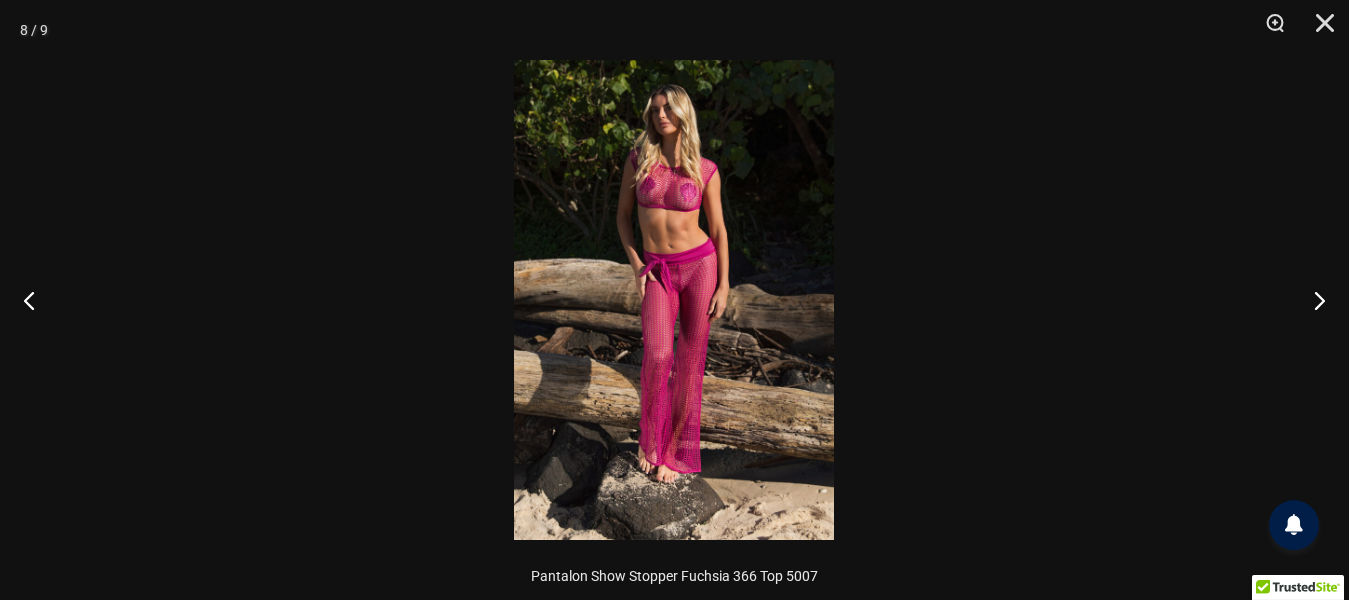 click at bounding box center [674, 300] 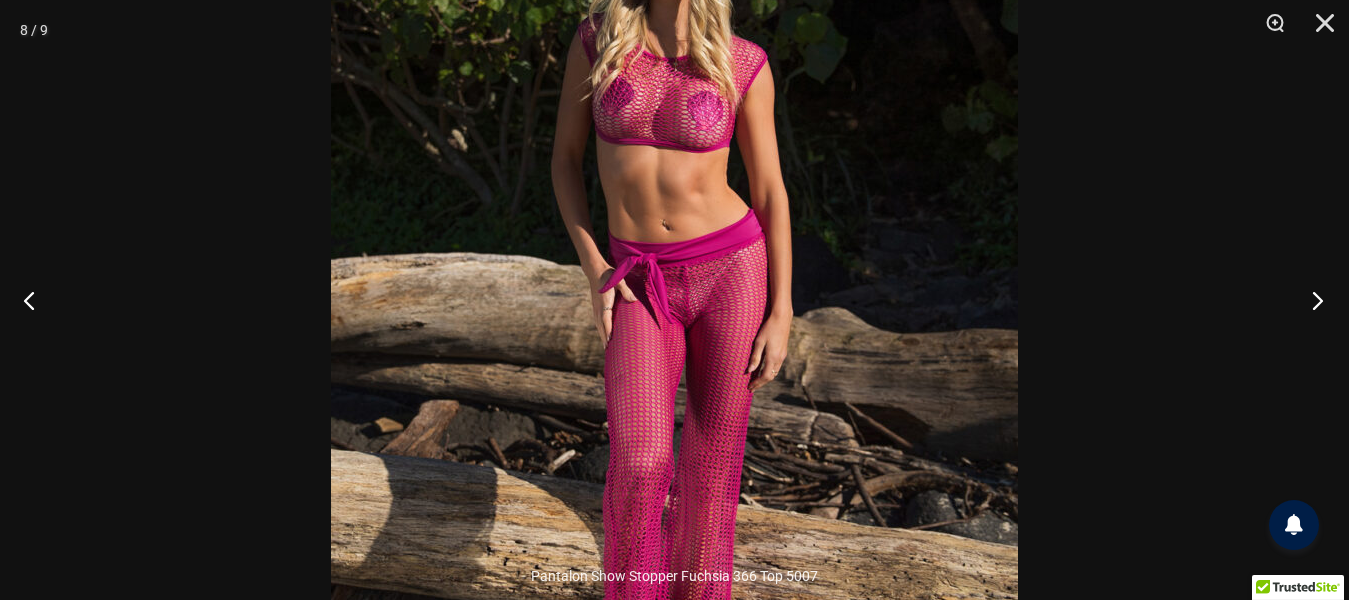 click at bounding box center [1311, 300] 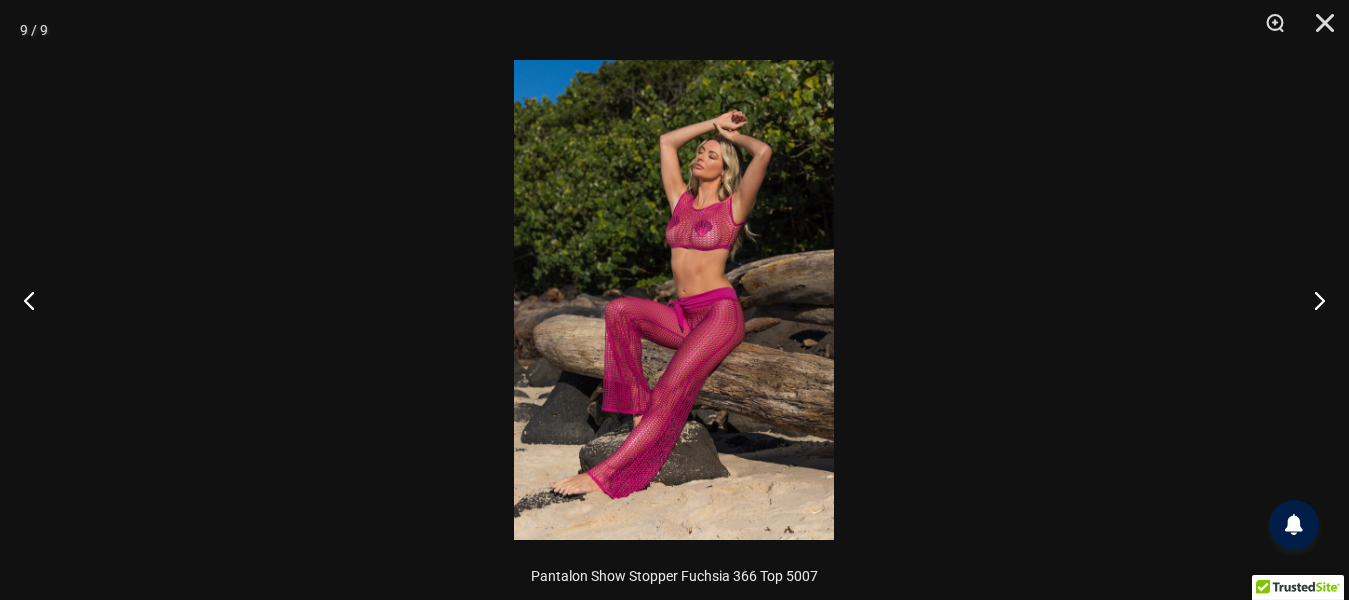 click at bounding box center (674, 300) 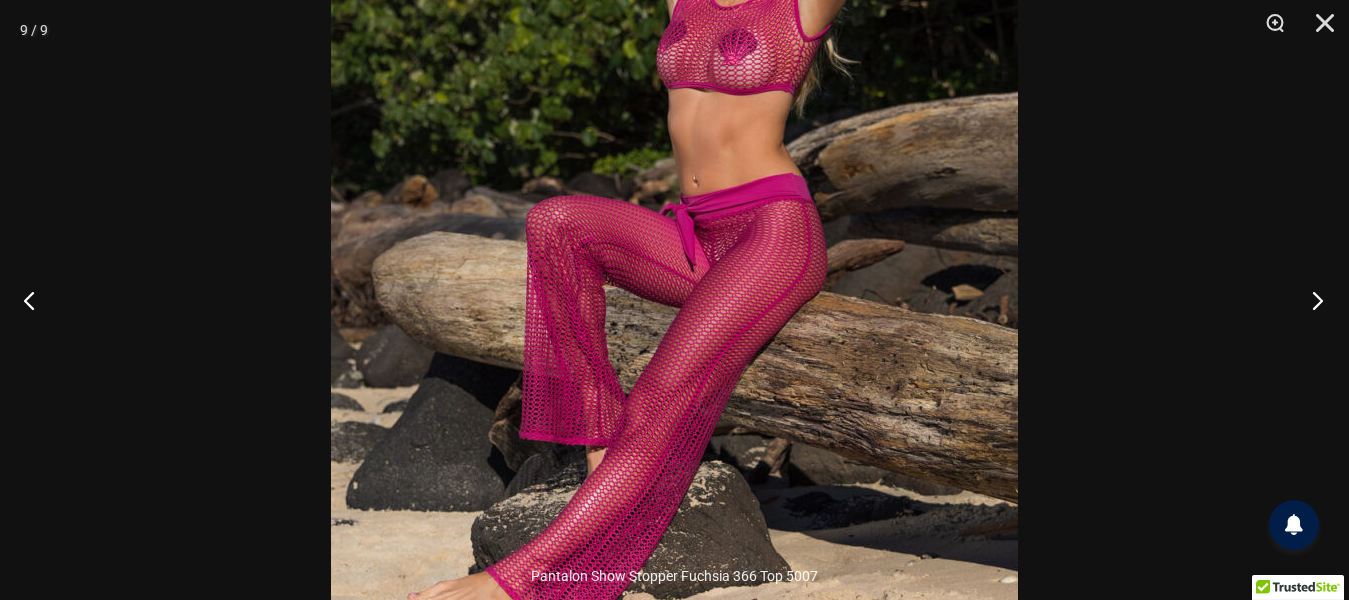 click at bounding box center (1311, 300) 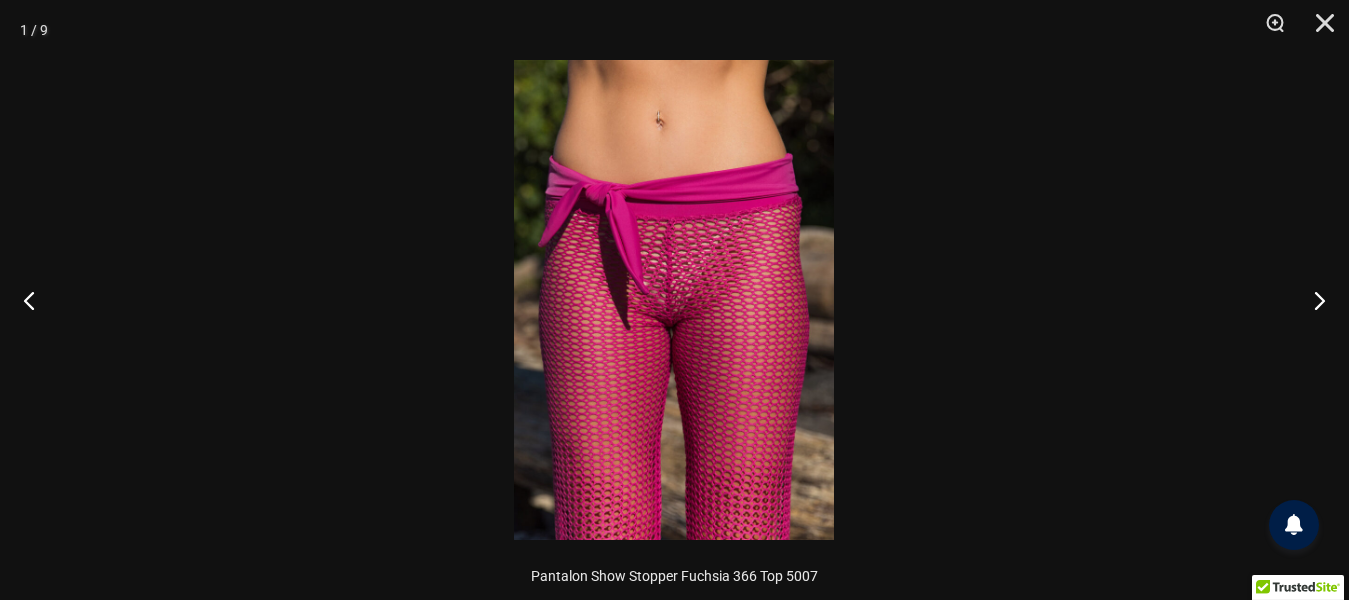 click at bounding box center [674, 300] 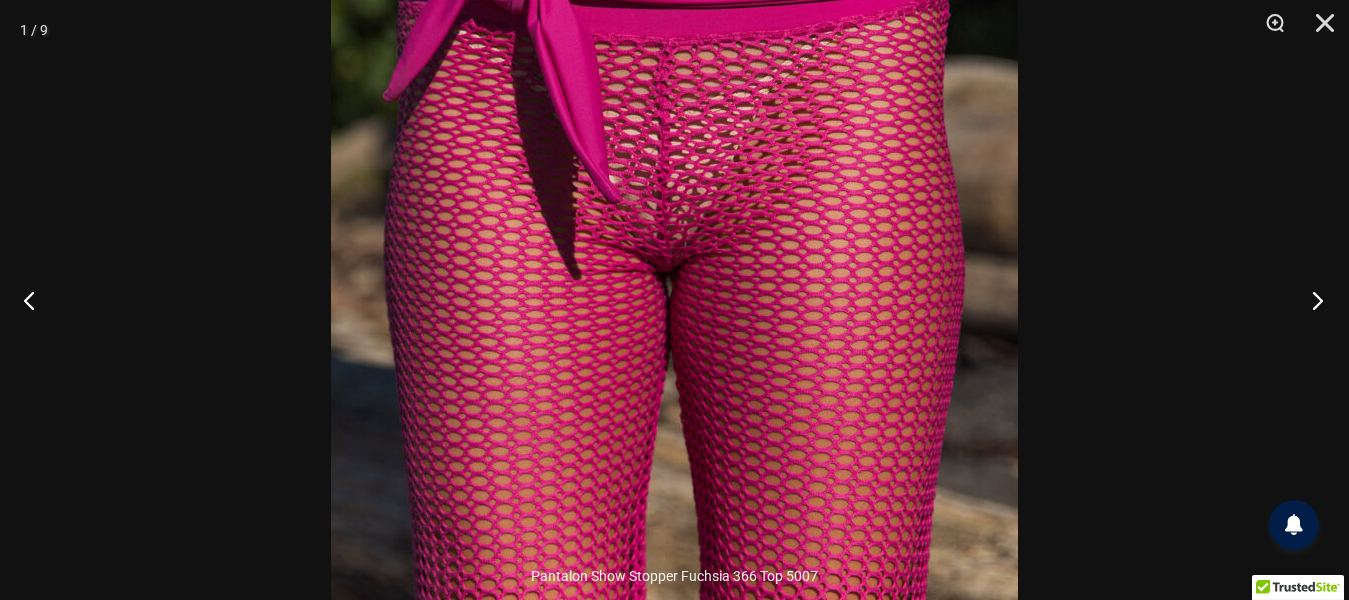 click at bounding box center [1311, 300] 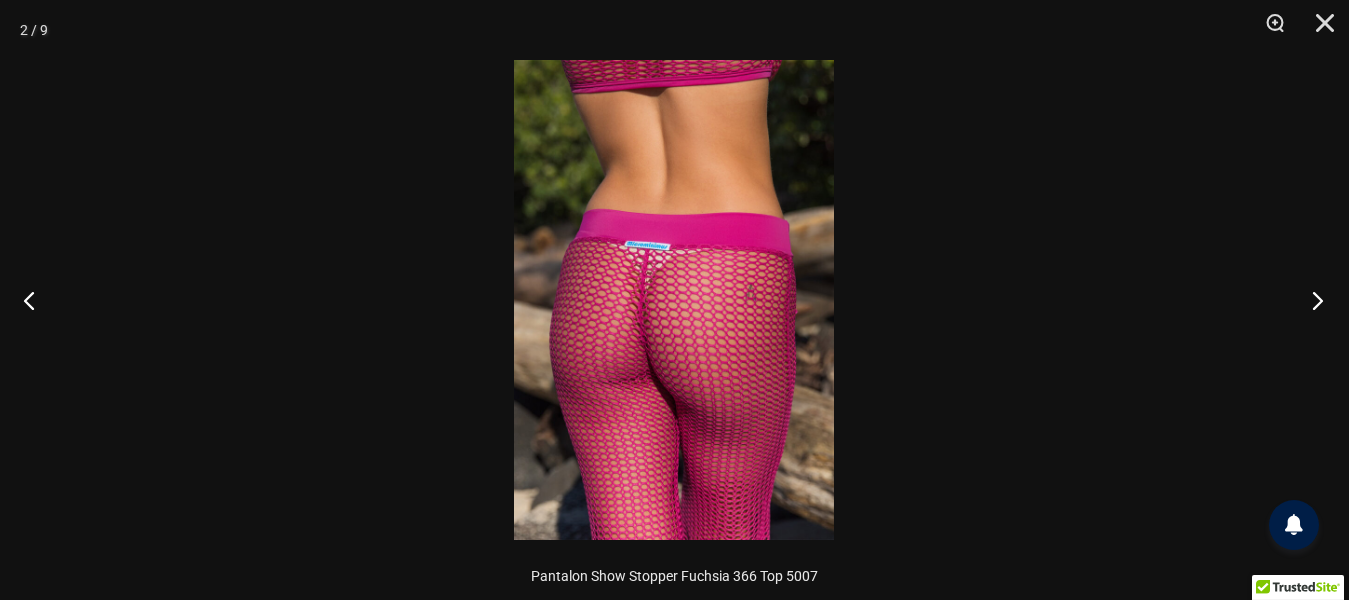 click at bounding box center (1311, 300) 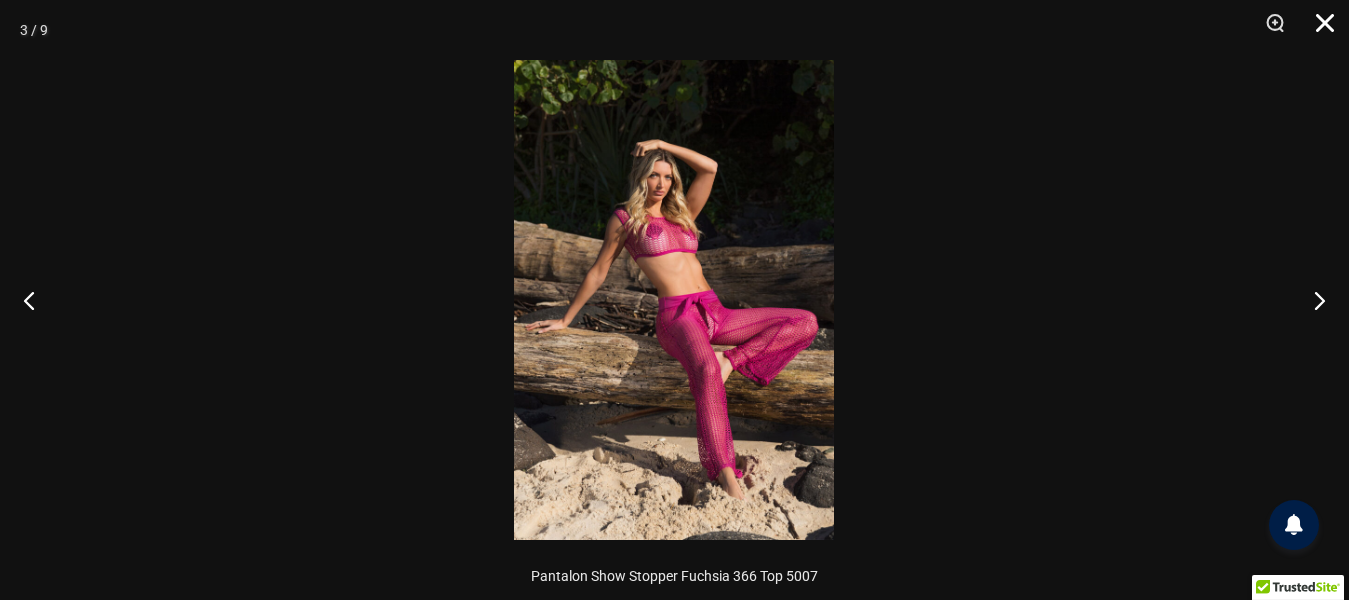 click at bounding box center (1318, 30) 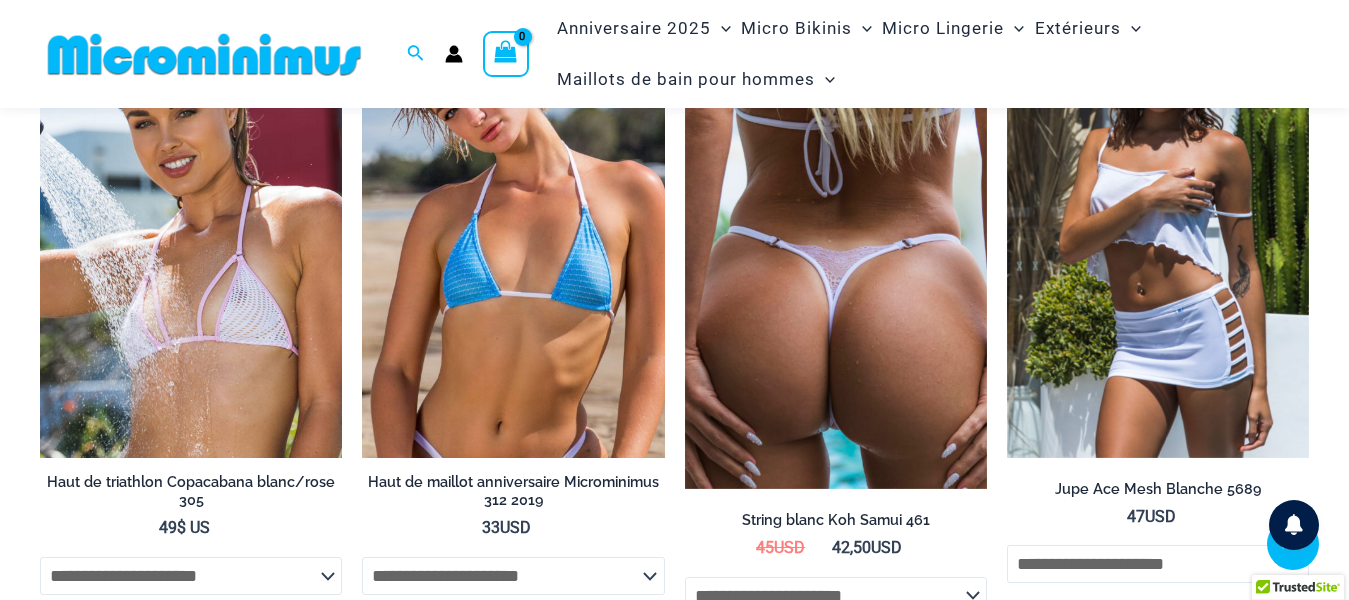 scroll, scrollTop: 3245, scrollLeft: 0, axis: vertical 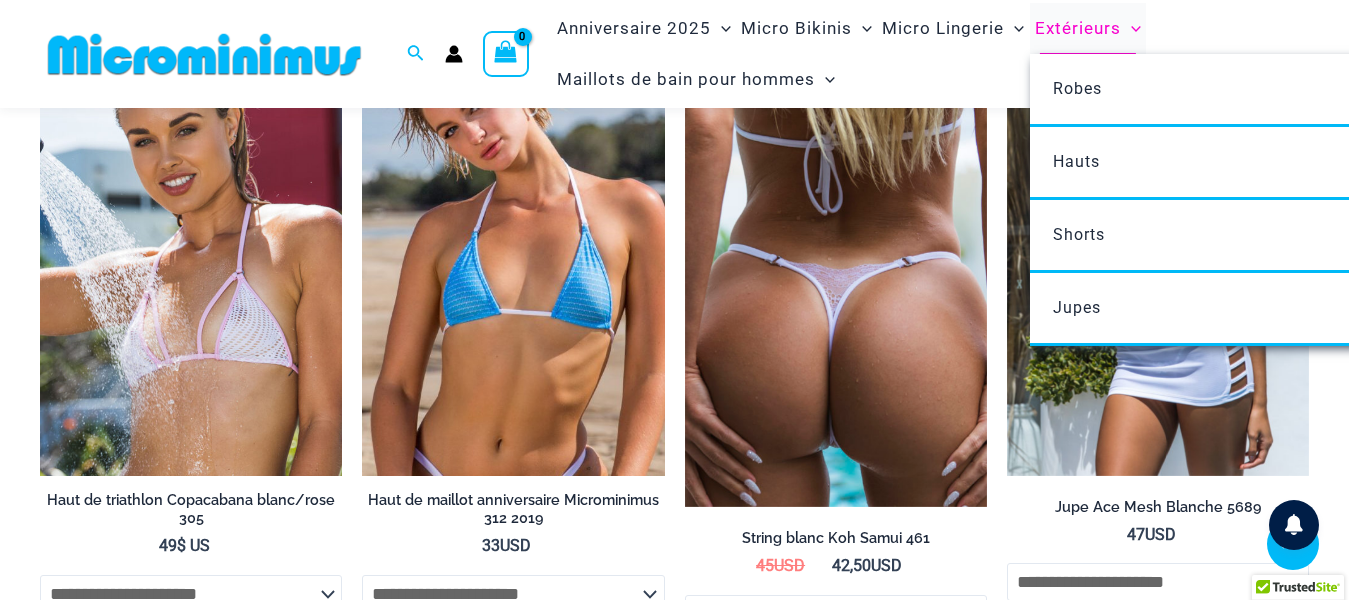 click on "Extérieurs" at bounding box center [1078, 28] 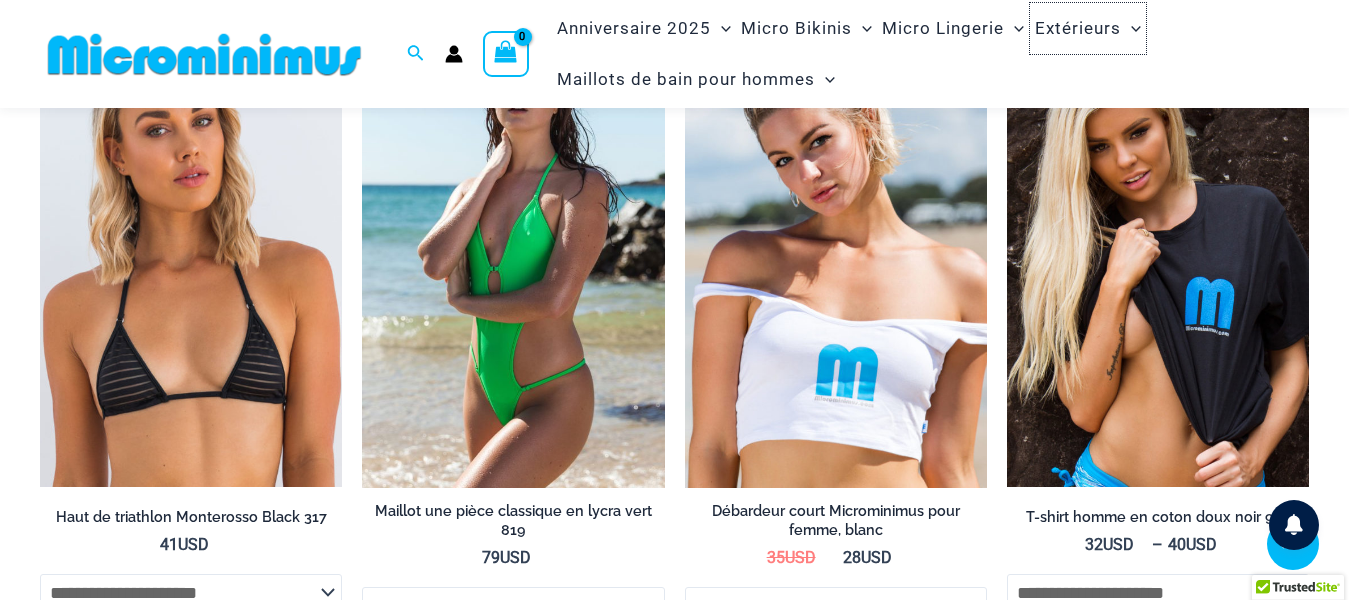 scroll, scrollTop: 3945, scrollLeft: 0, axis: vertical 